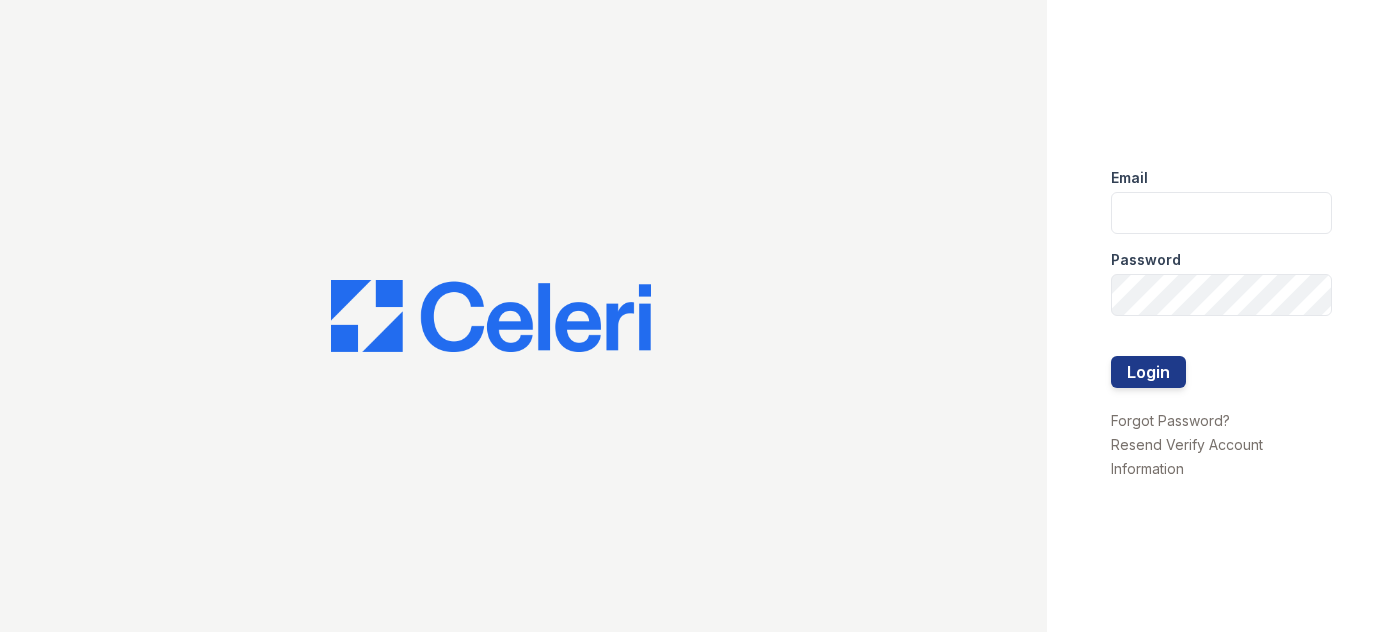 scroll, scrollTop: 0, scrollLeft: 0, axis: both 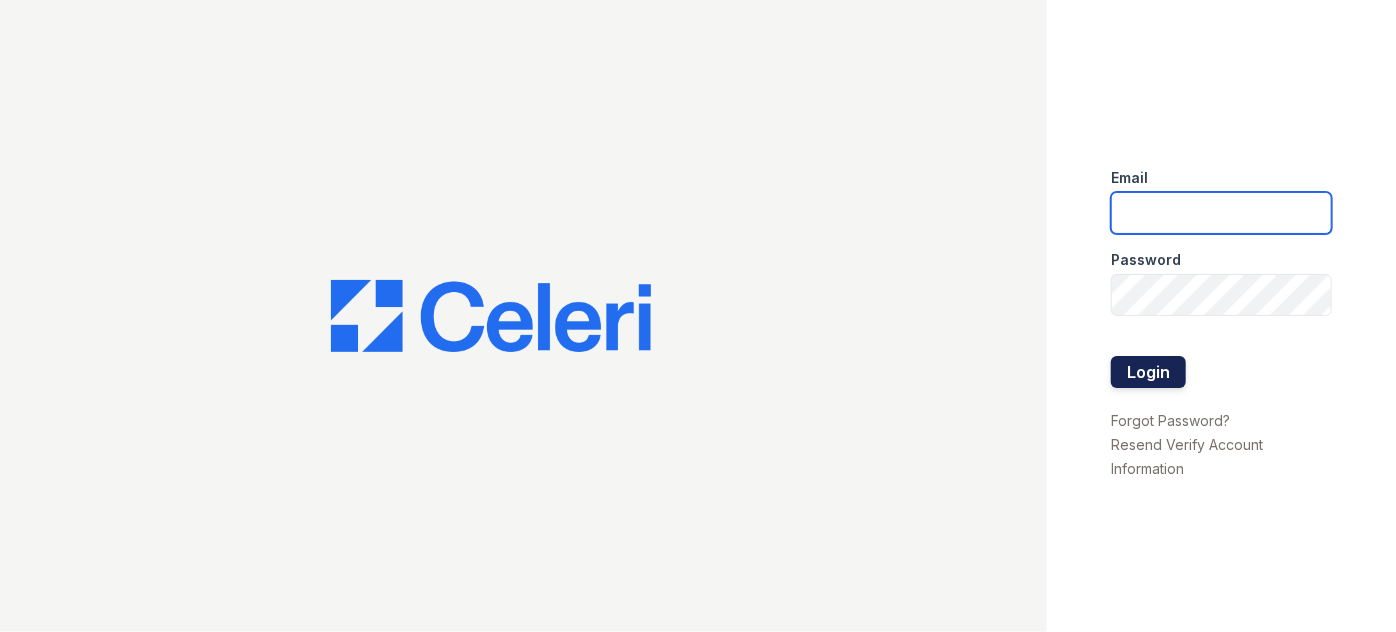 type on "[USERNAME]@[DOMAIN]" 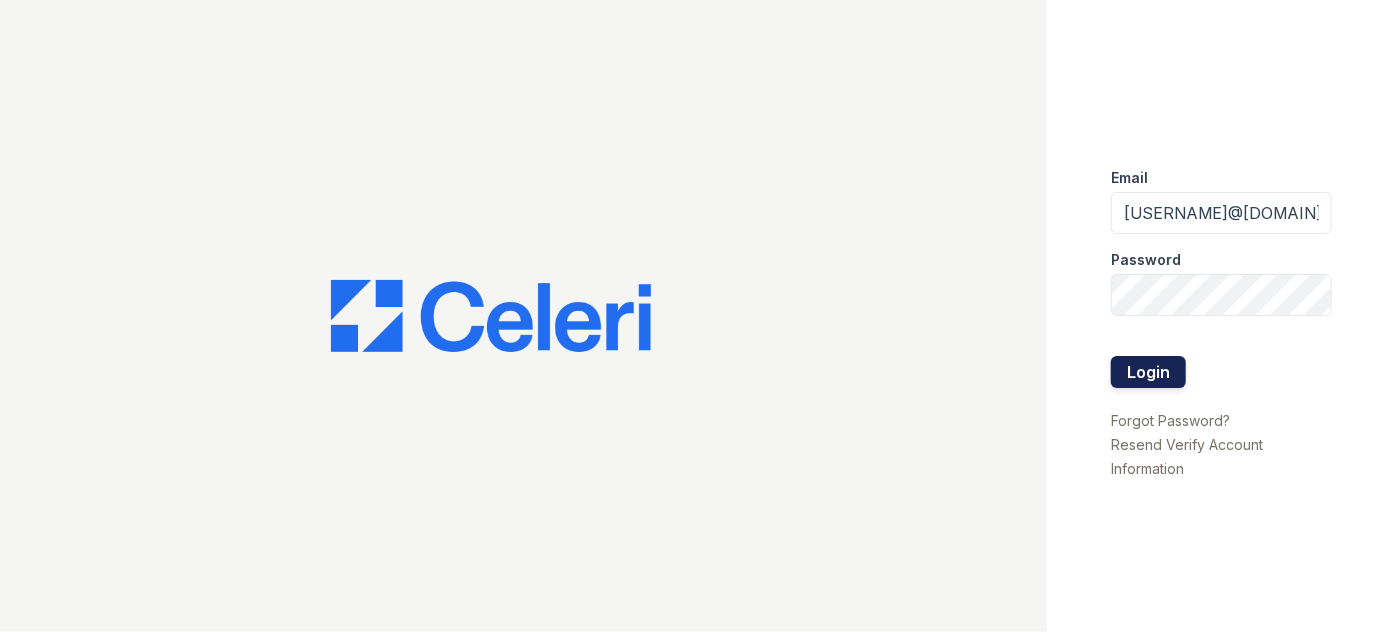 click on "Login" at bounding box center [1148, 372] 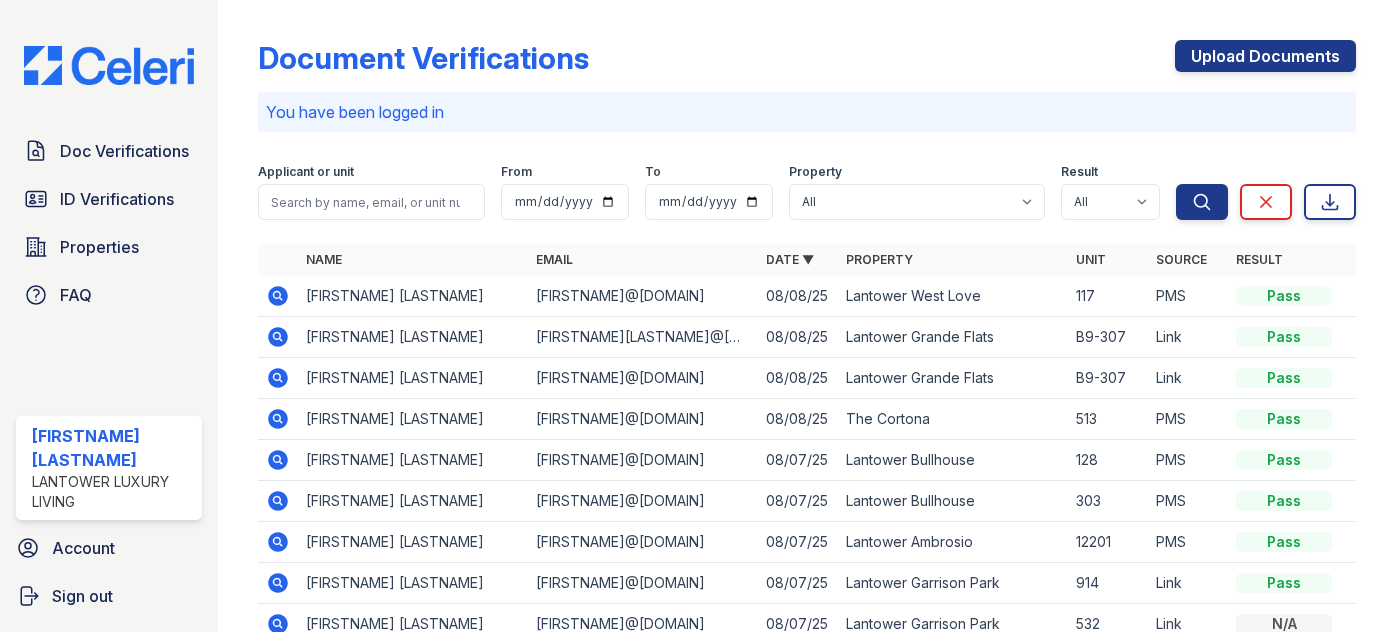 scroll, scrollTop: 0, scrollLeft: 0, axis: both 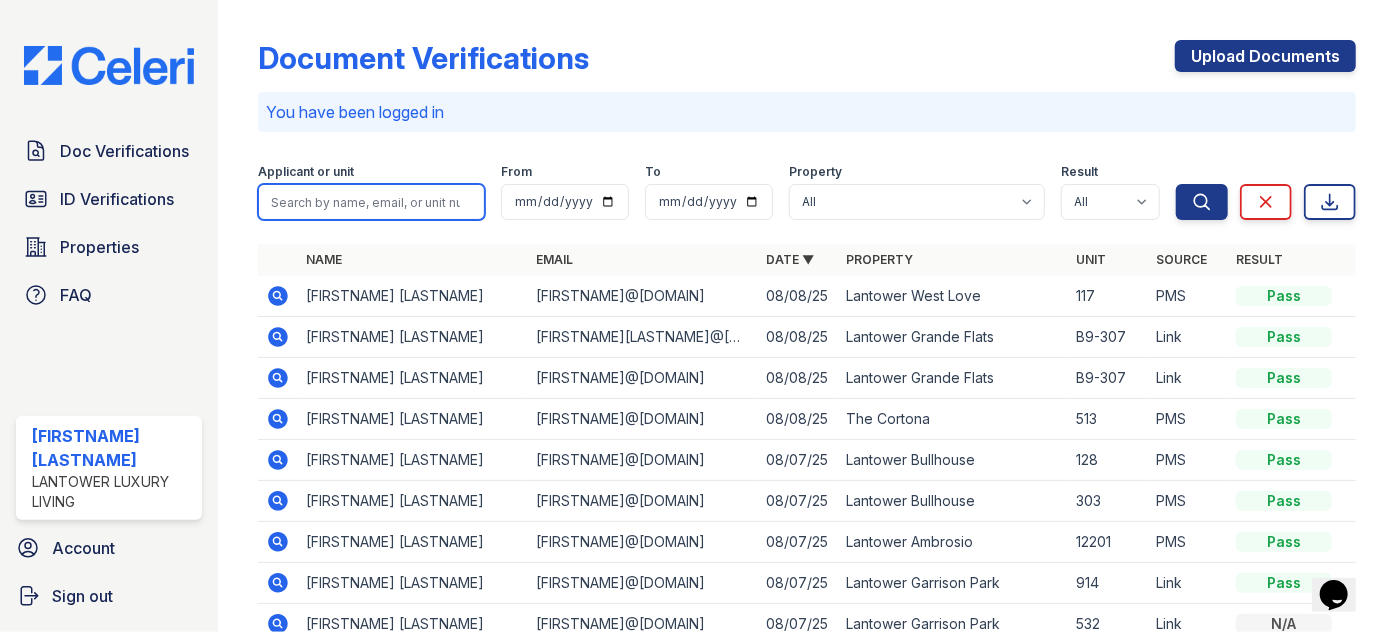 click at bounding box center (371, 202) 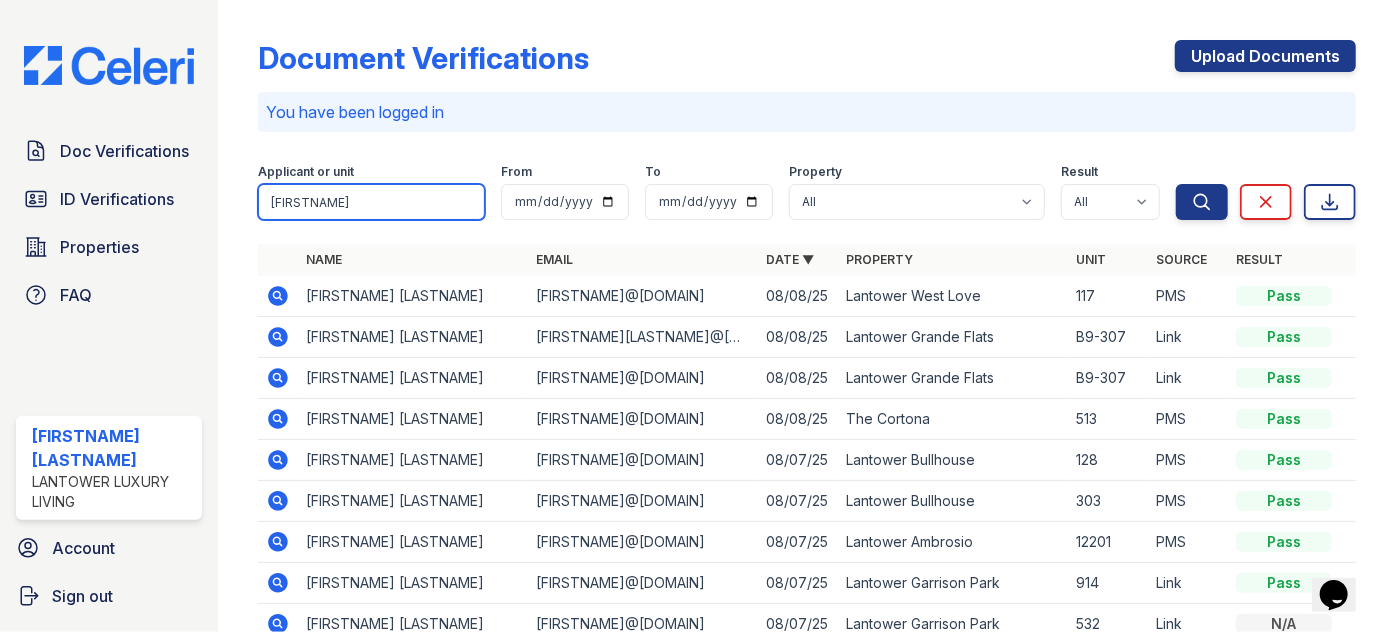 type on "daniesk" 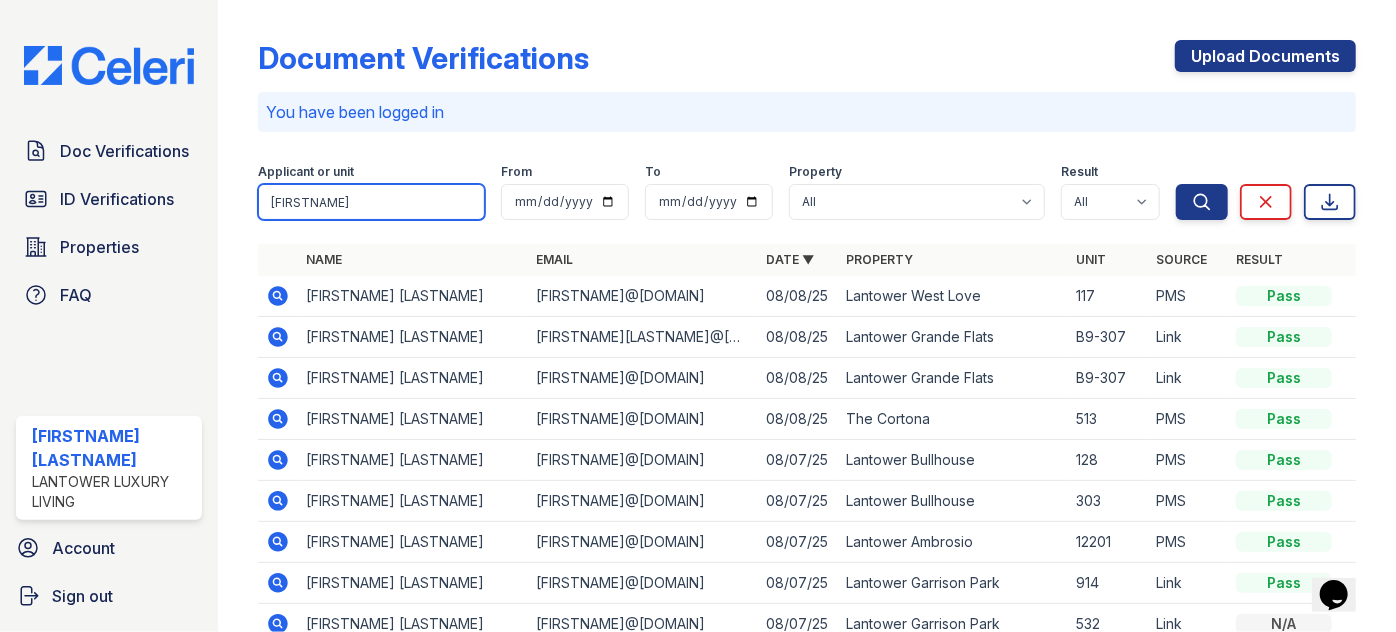 click on "Search" at bounding box center (1202, 202) 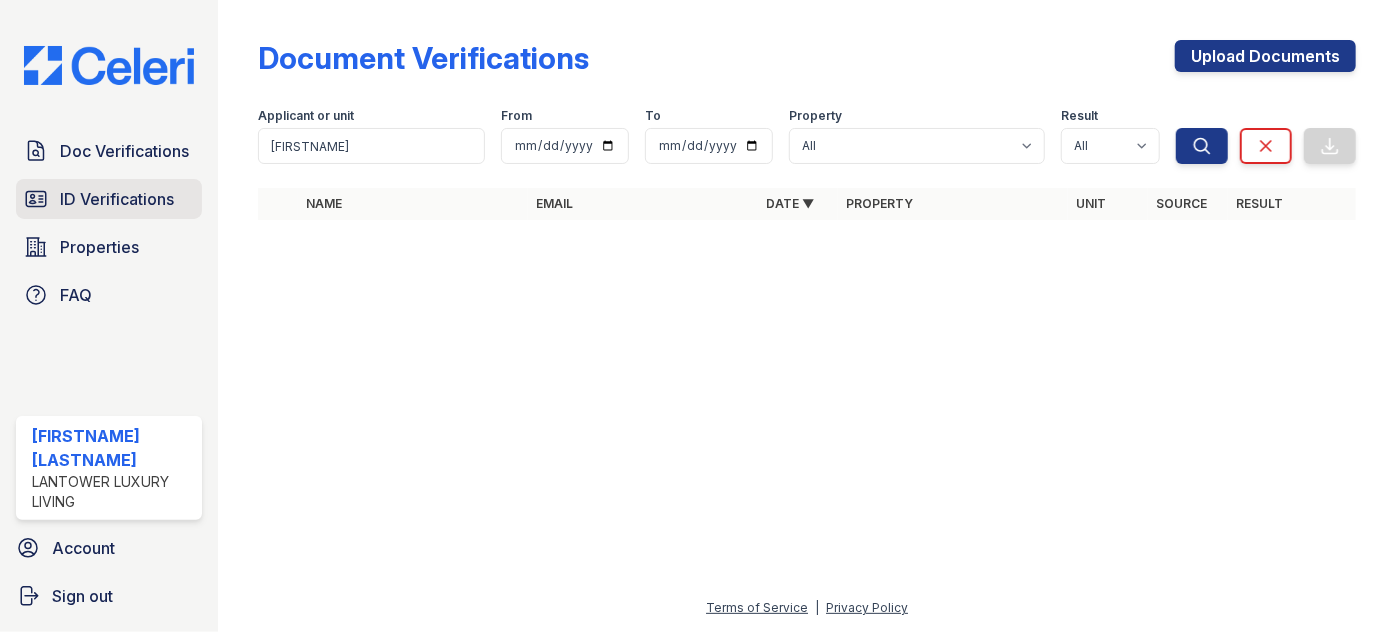 click on "ID Verifications" at bounding box center [117, 199] 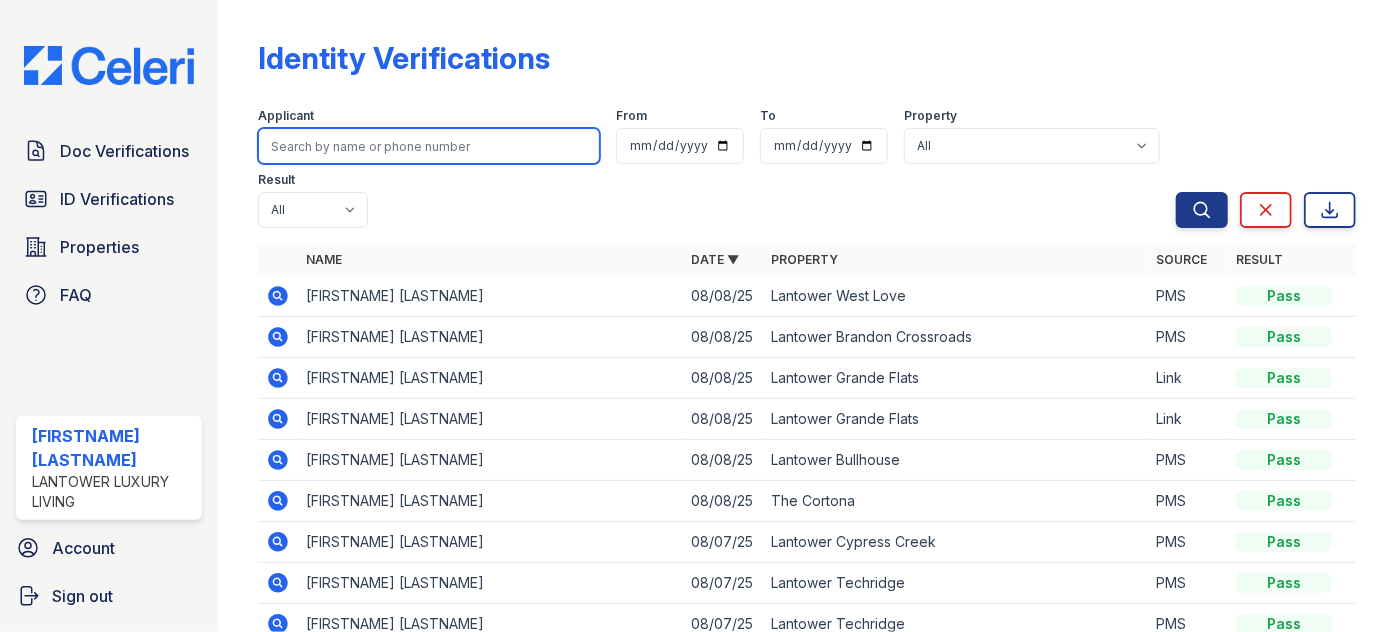 click at bounding box center [429, 146] 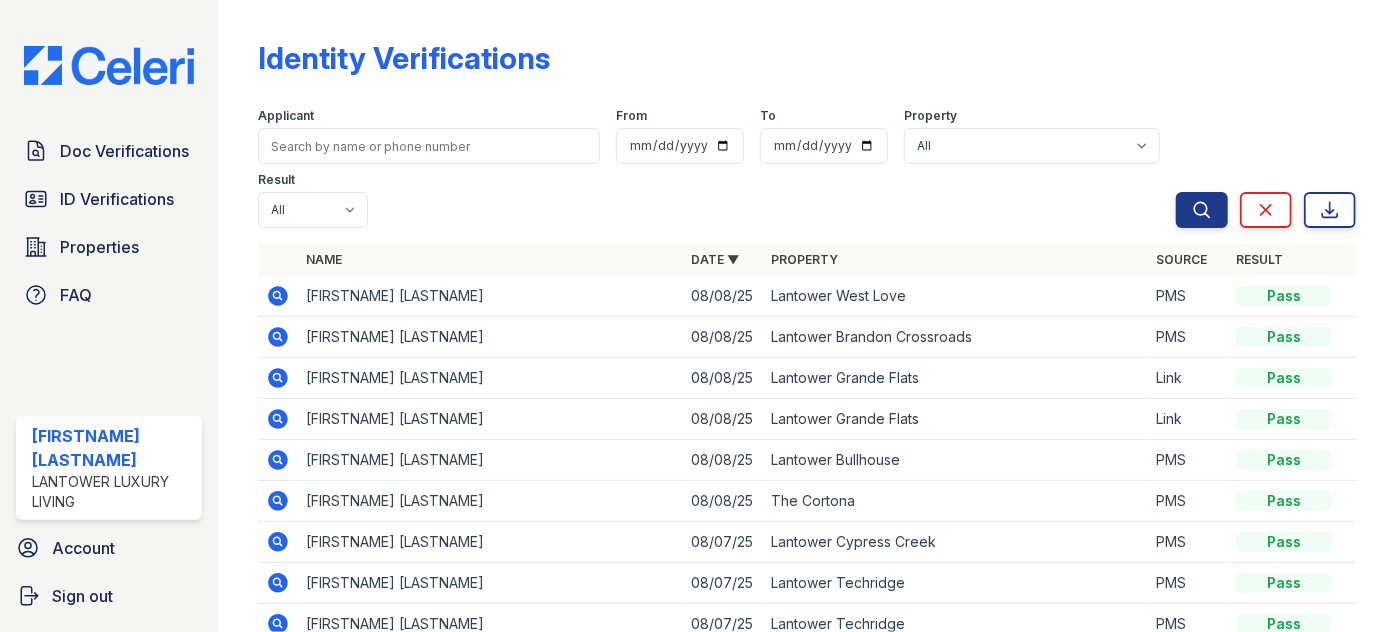 click on "Identity Verifications" at bounding box center [404, 58] 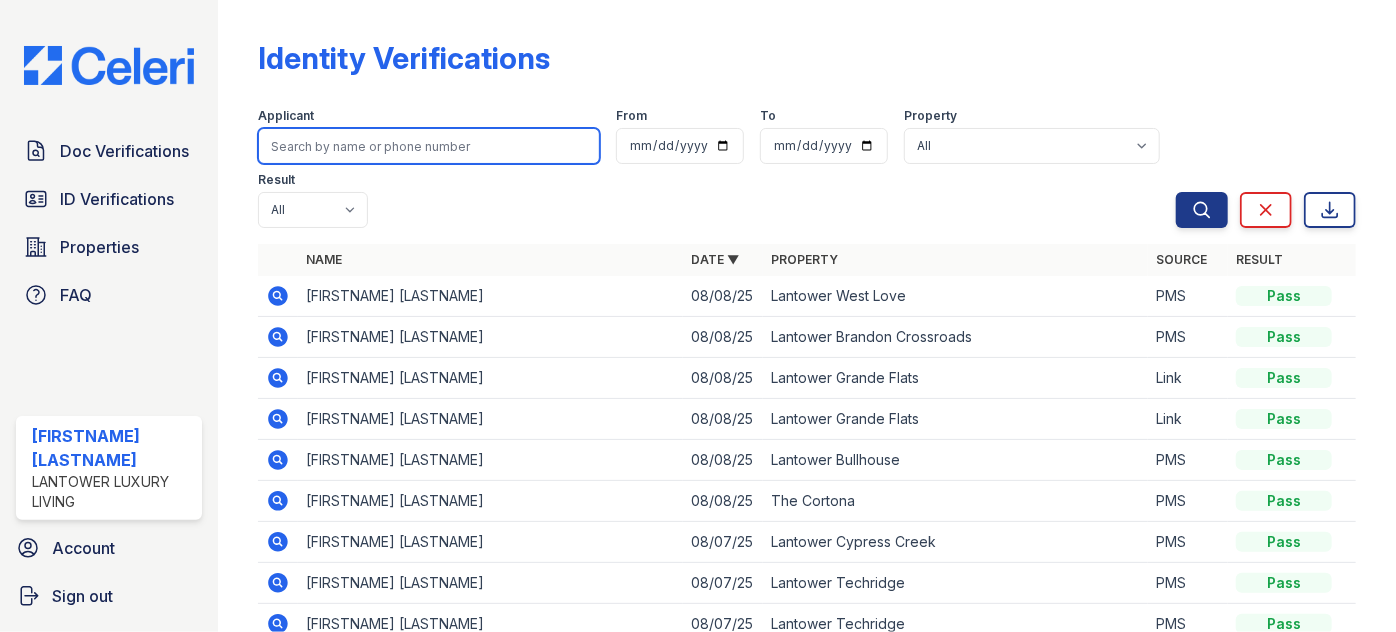 click at bounding box center (429, 146) 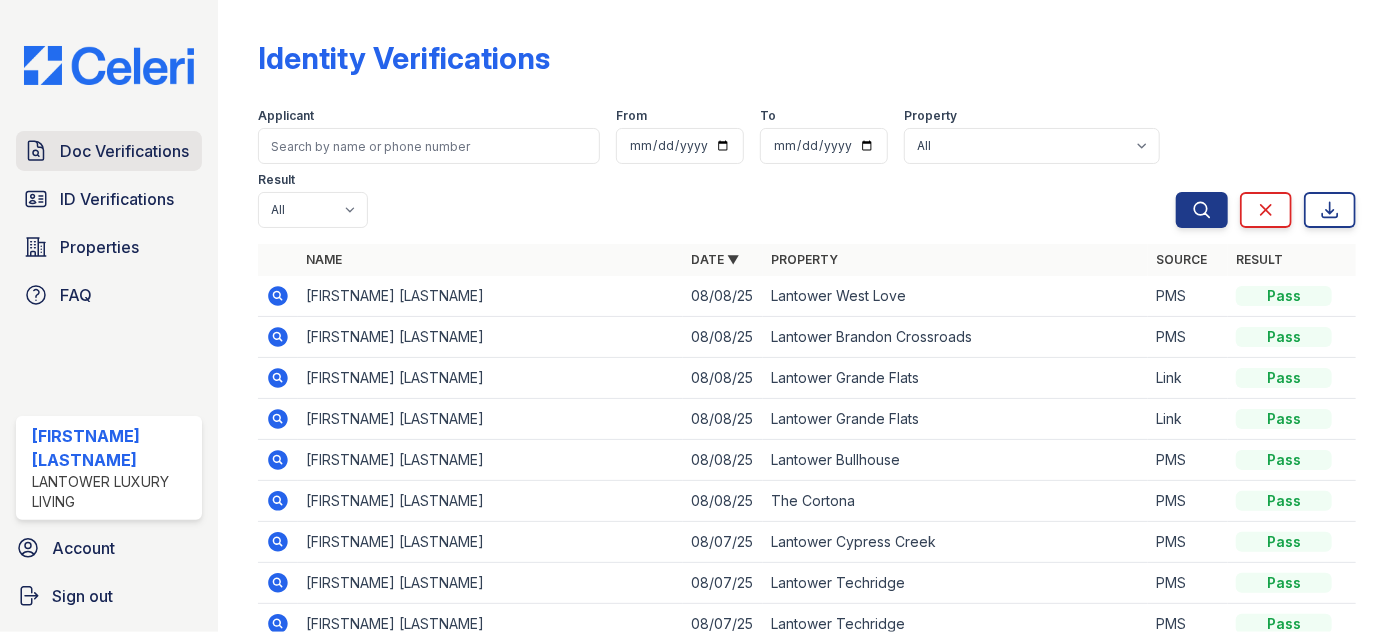 click on "Doc Verifications" at bounding box center (124, 151) 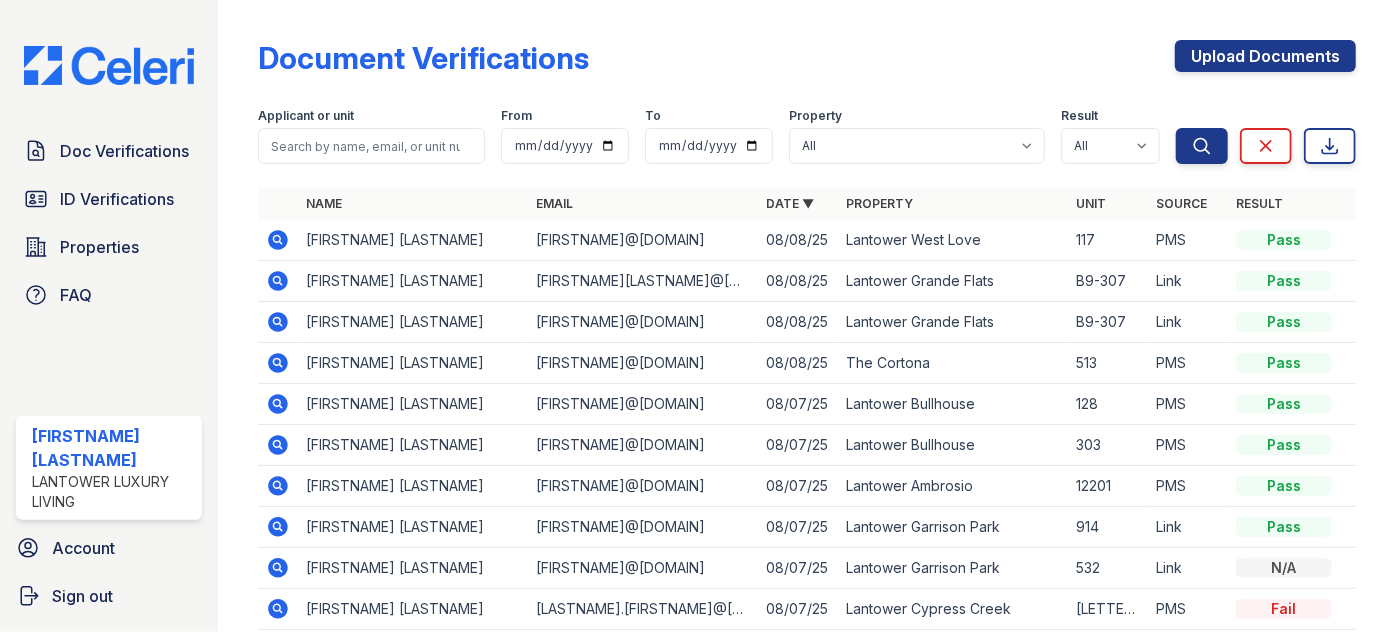 click at bounding box center (371, 146) 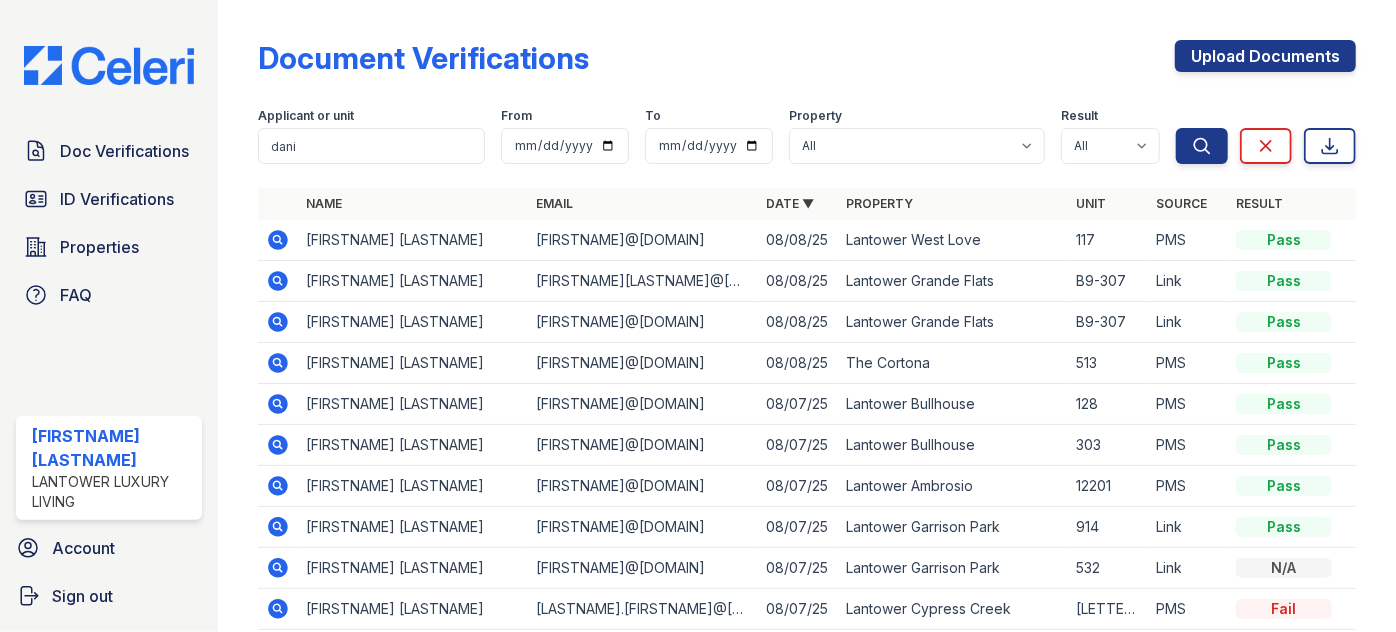 type on "dani" 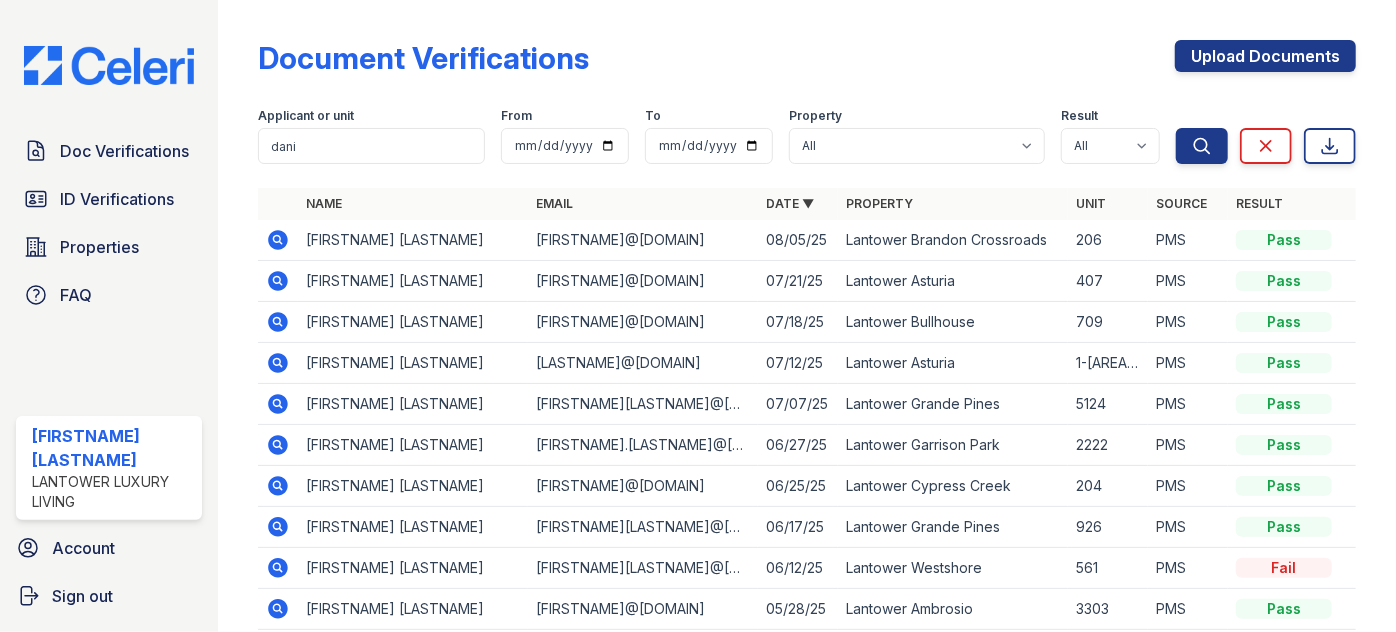 drag, startPoint x: 353, startPoint y: 170, endPoint x: 336, endPoint y: 153, distance: 24.04163 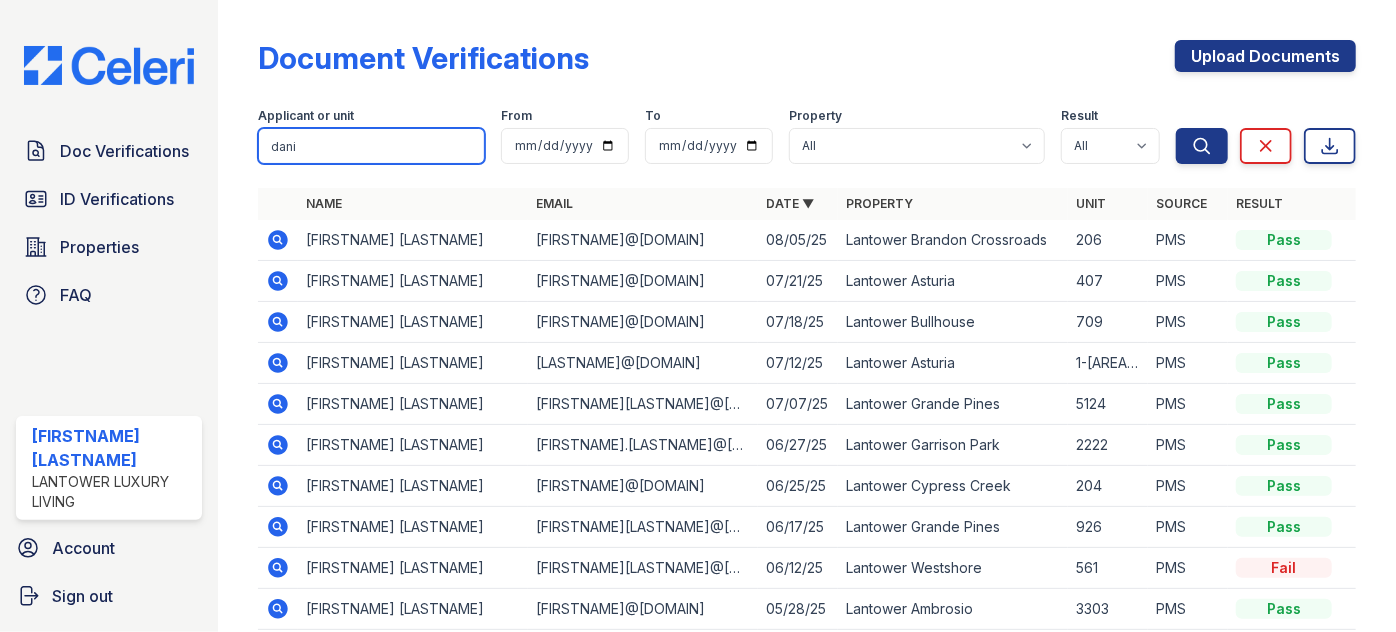 click on "dani" at bounding box center [371, 146] 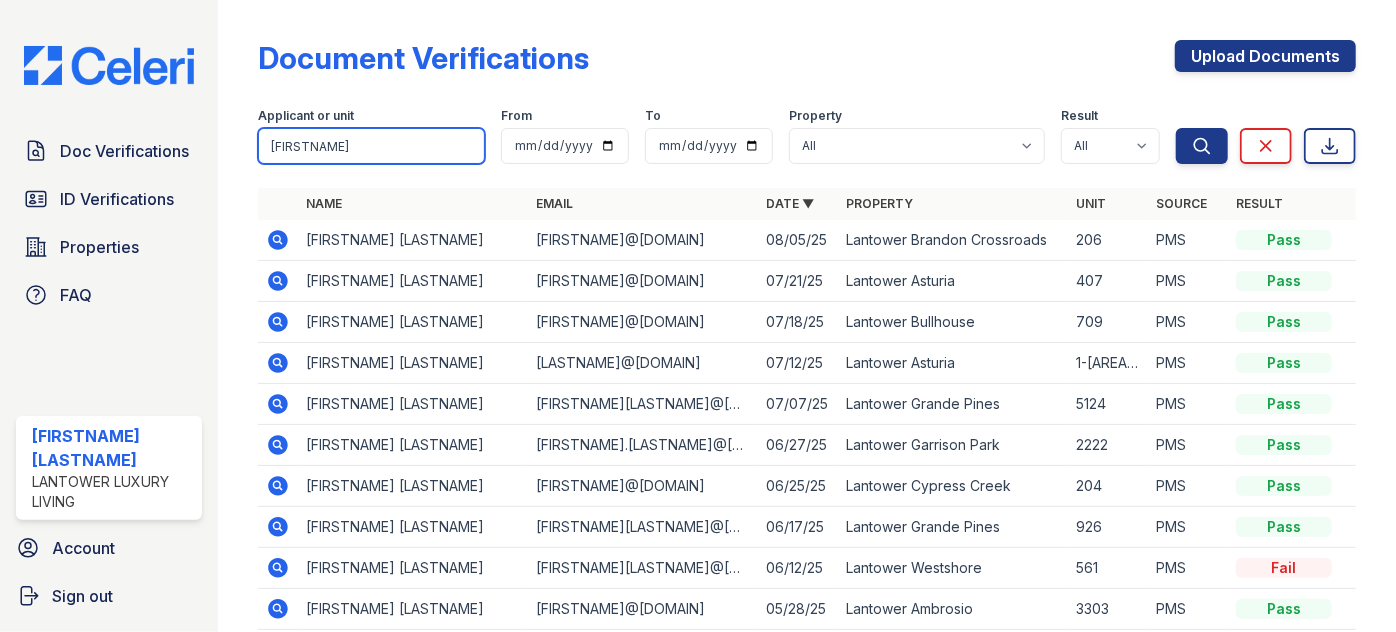 type on "daniusk" 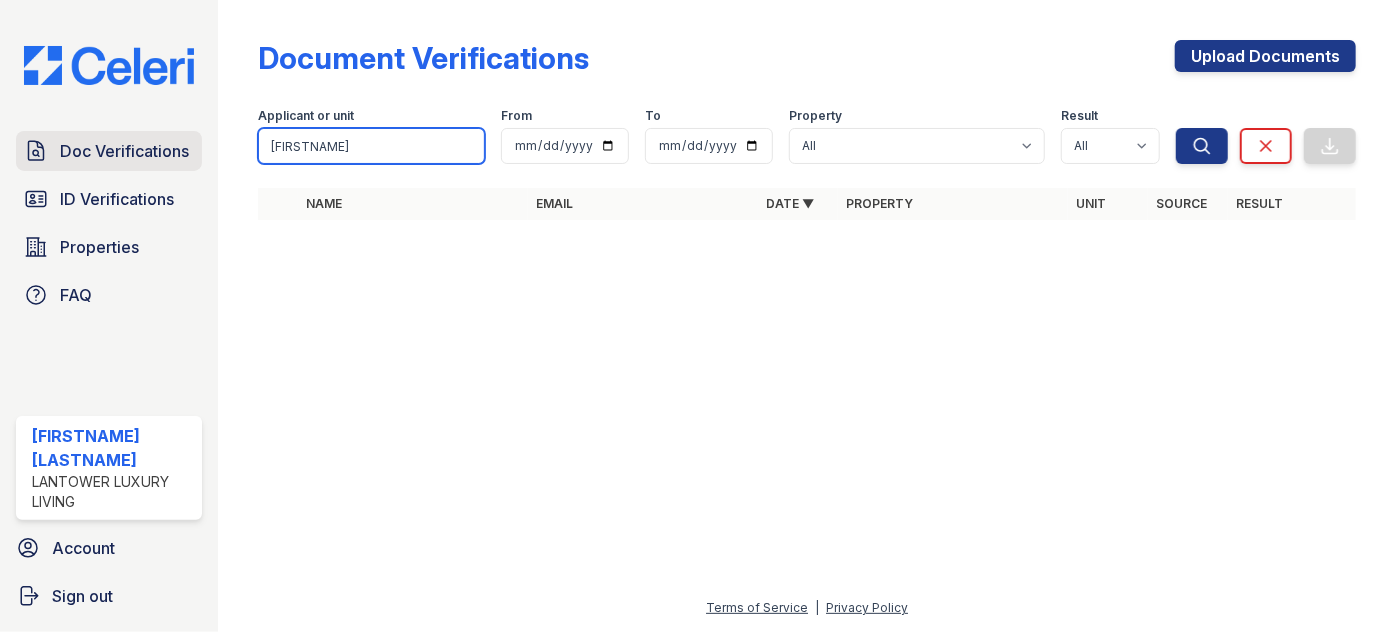 drag, startPoint x: 335, startPoint y: 149, endPoint x: 176, endPoint y: 132, distance: 159.90622 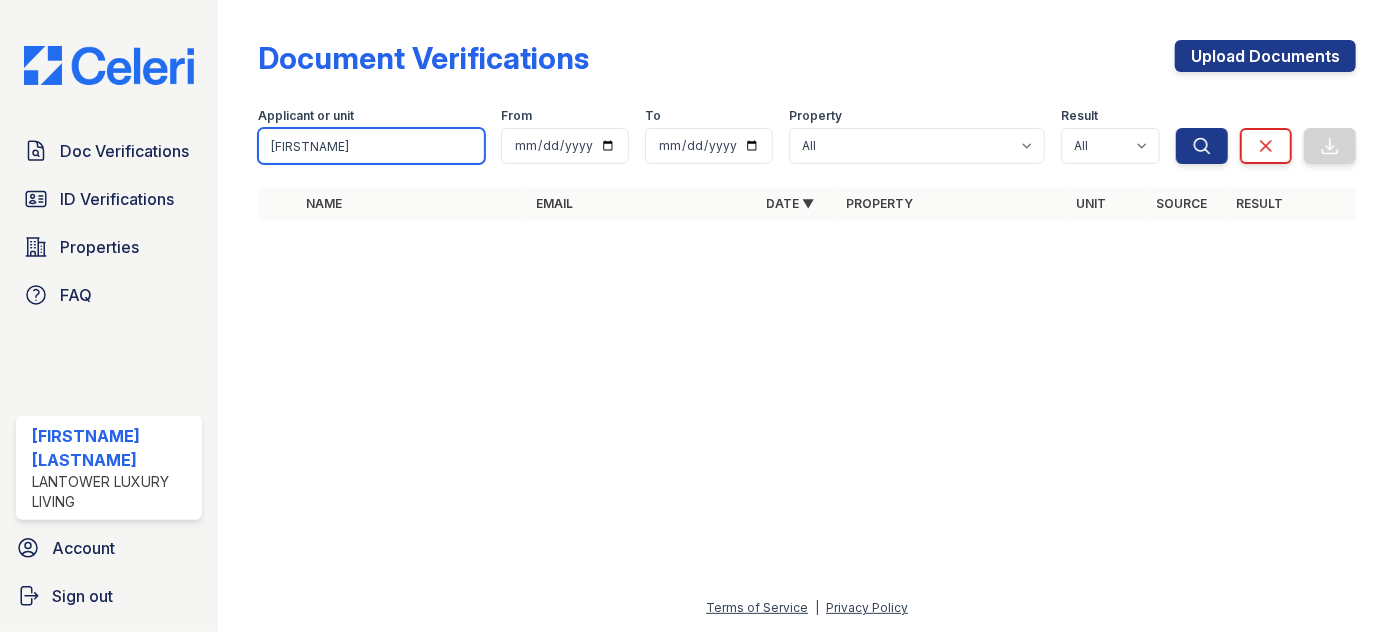 click on "daniusk" at bounding box center [371, 146] 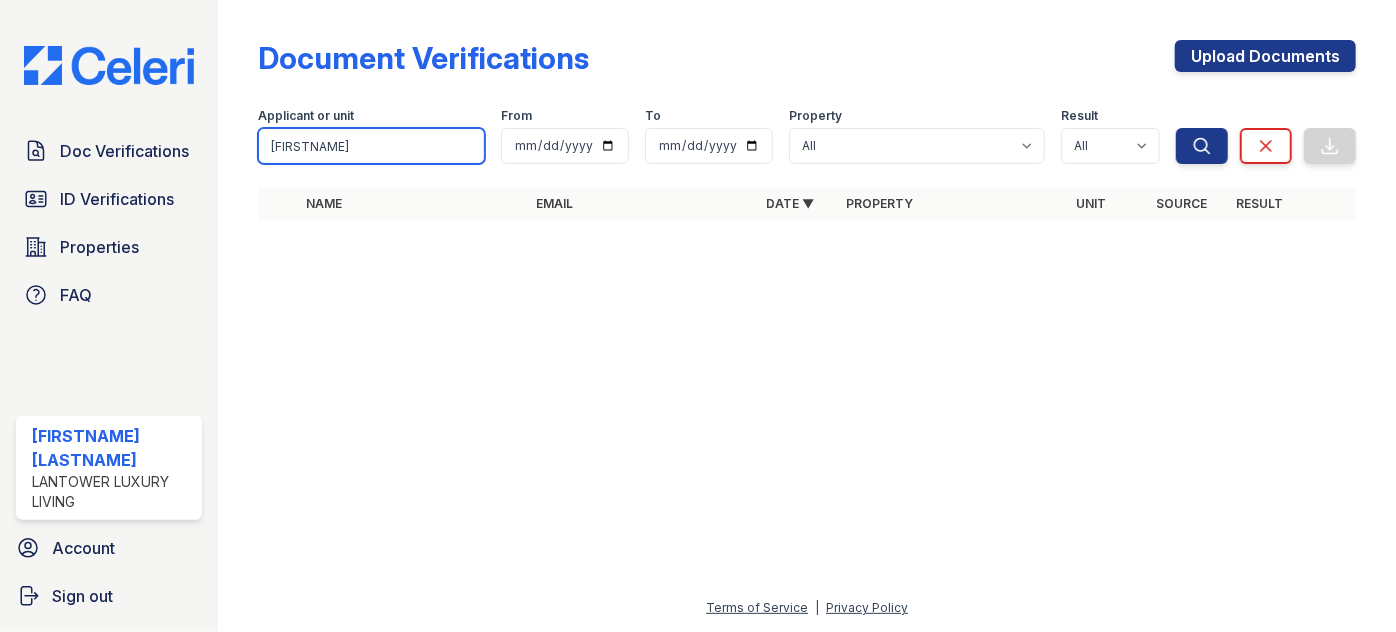 type on "daniesk" 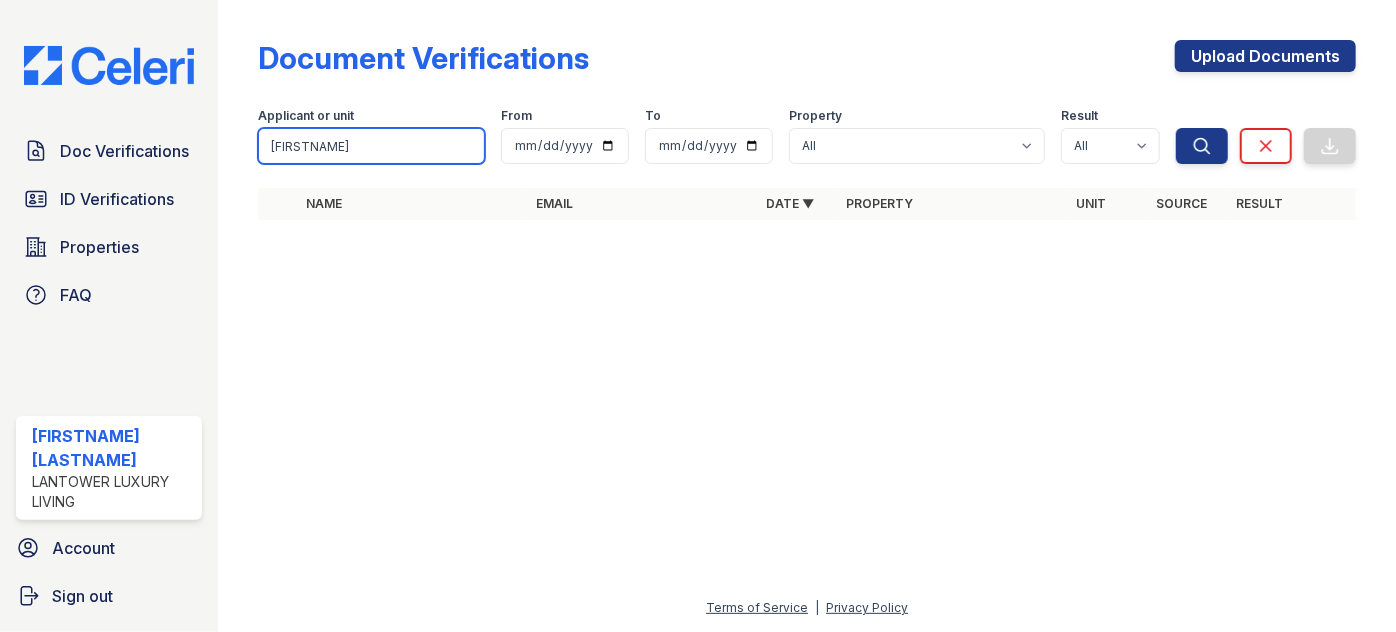 click on "Search" at bounding box center (1202, 146) 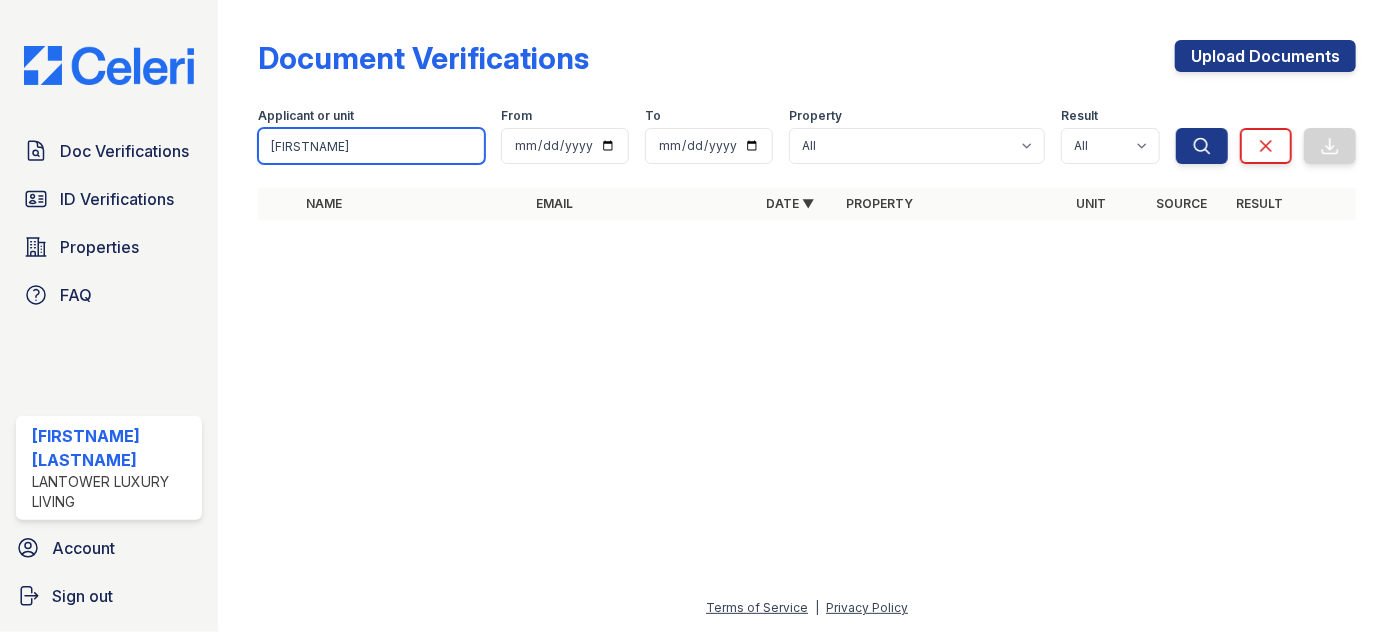 click on "daniesk" at bounding box center [371, 146] 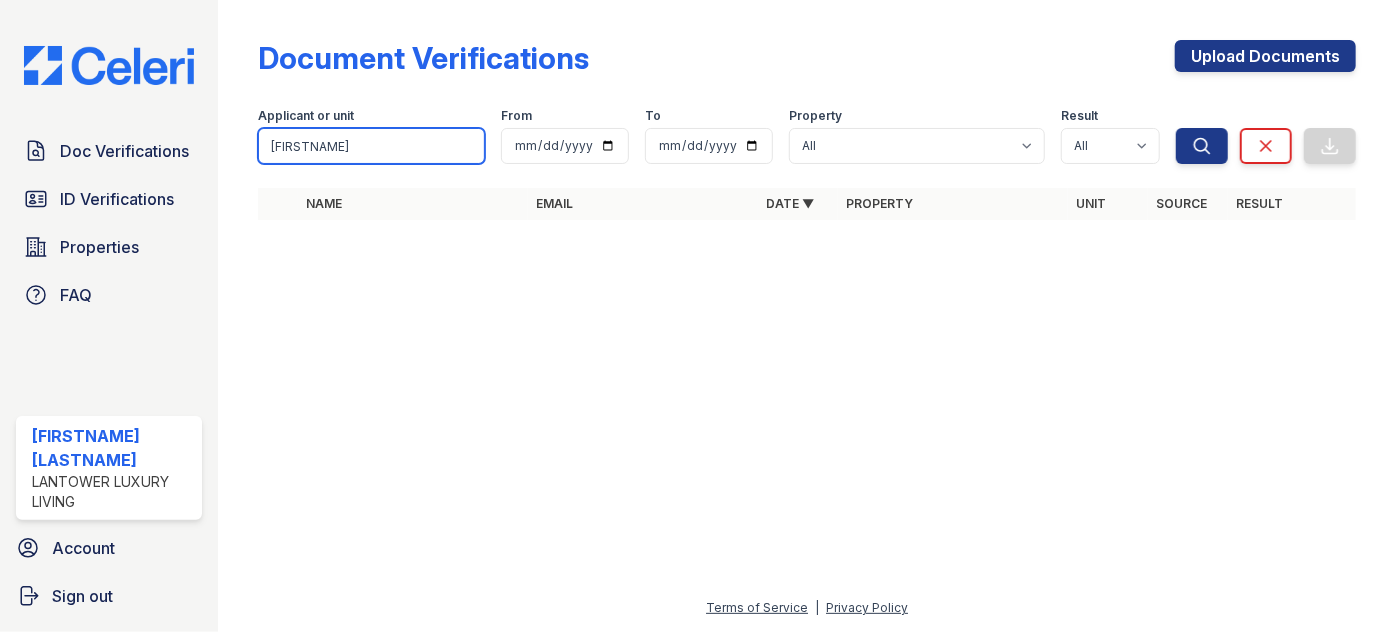 drag, startPoint x: 339, startPoint y: 160, endPoint x: 10, endPoint y: 159, distance: 329.00153 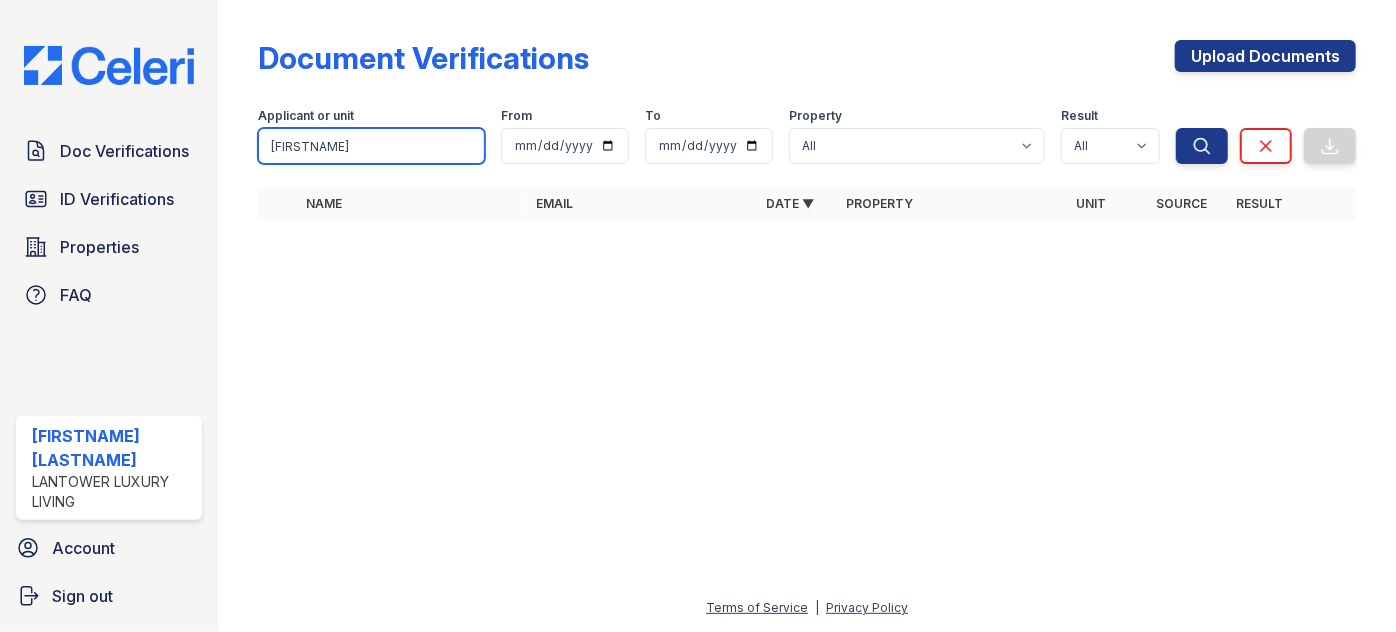 type on "danieska" 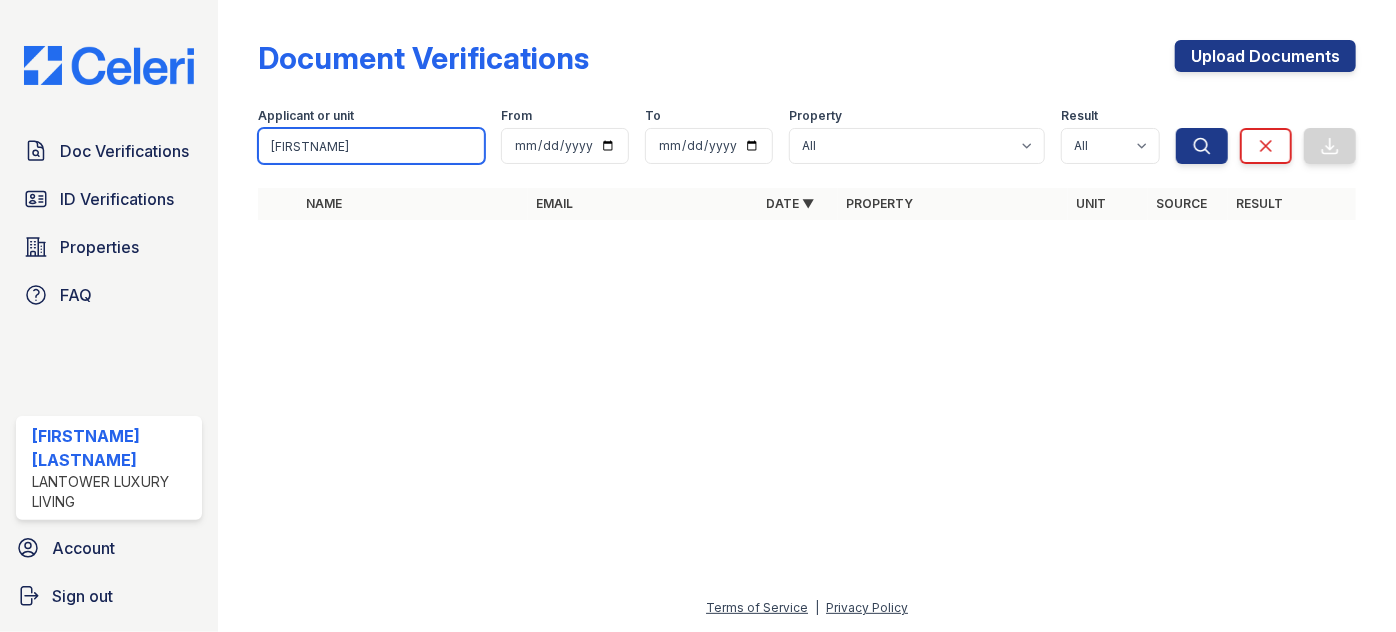 click on "Search" at bounding box center (1202, 146) 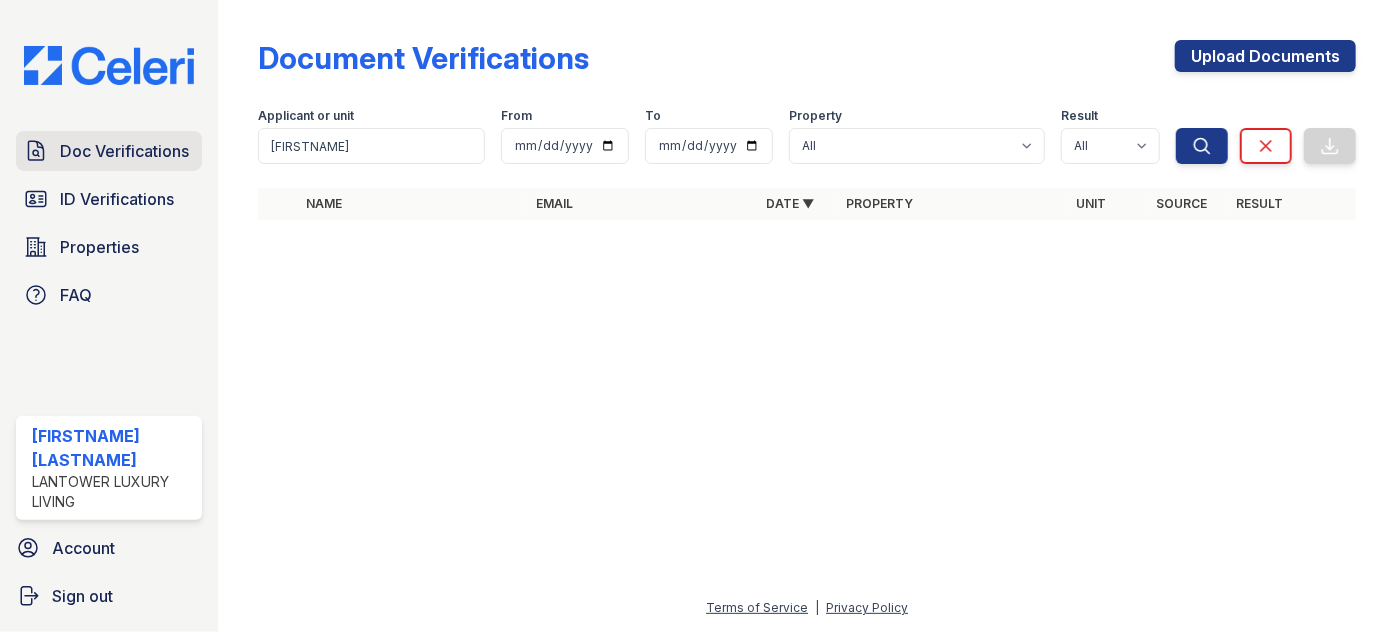 click on "Doc Verifications" at bounding box center [109, 151] 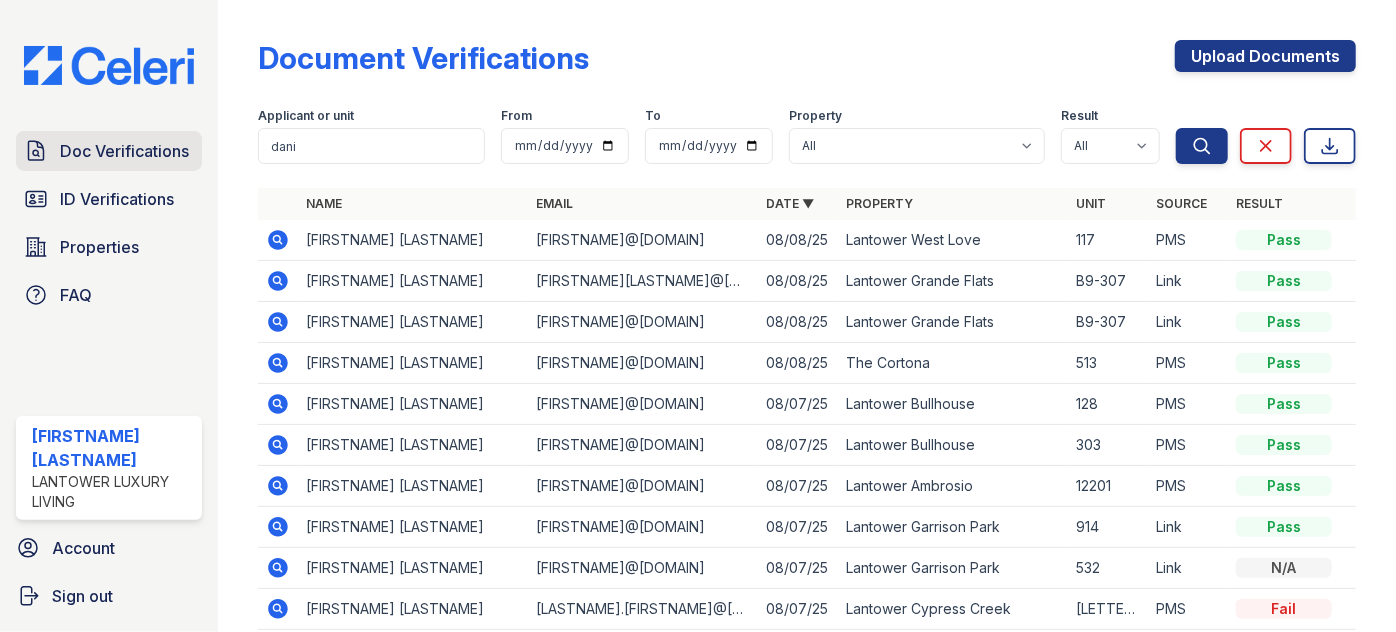 click on "Doc Verifications" at bounding box center (124, 151) 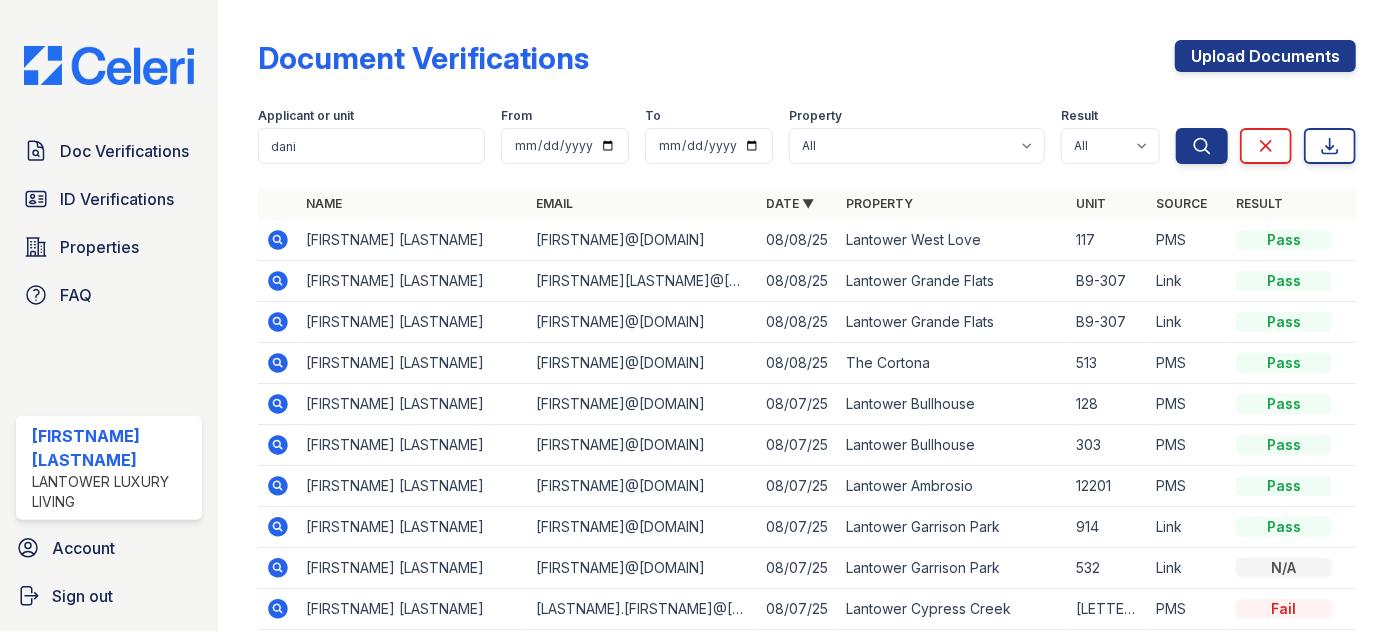 click at bounding box center (807, 184) 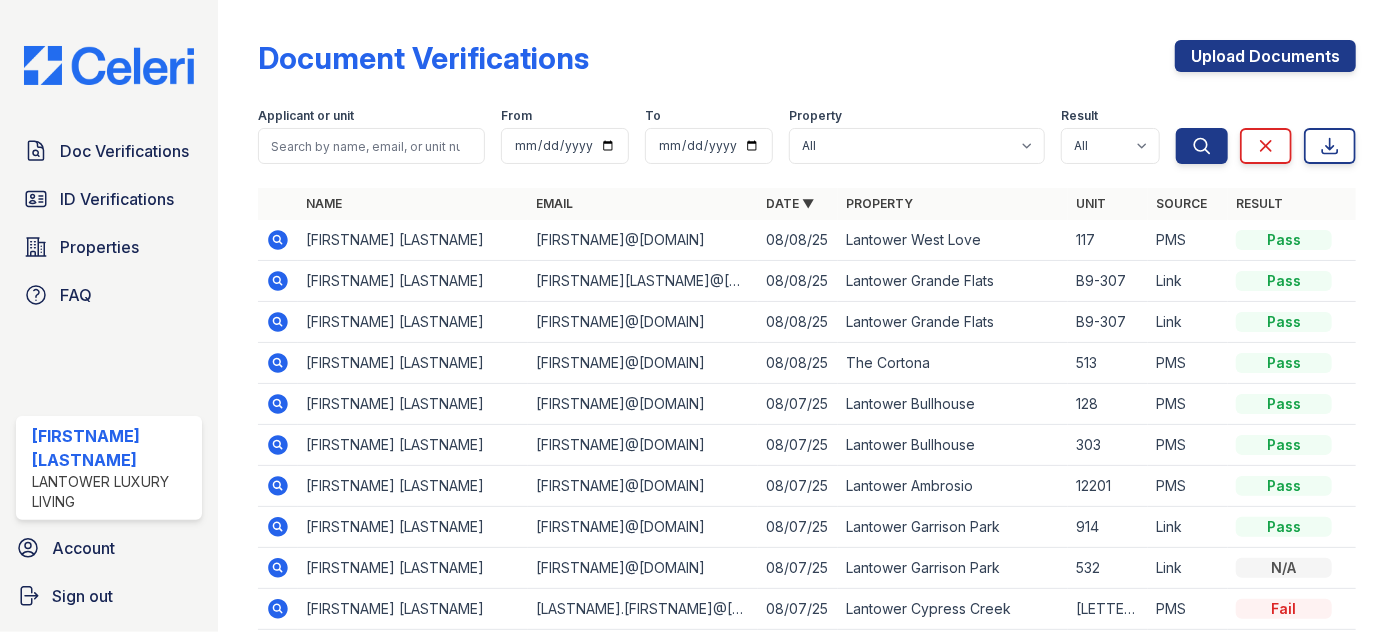 click at bounding box center (371, 146) 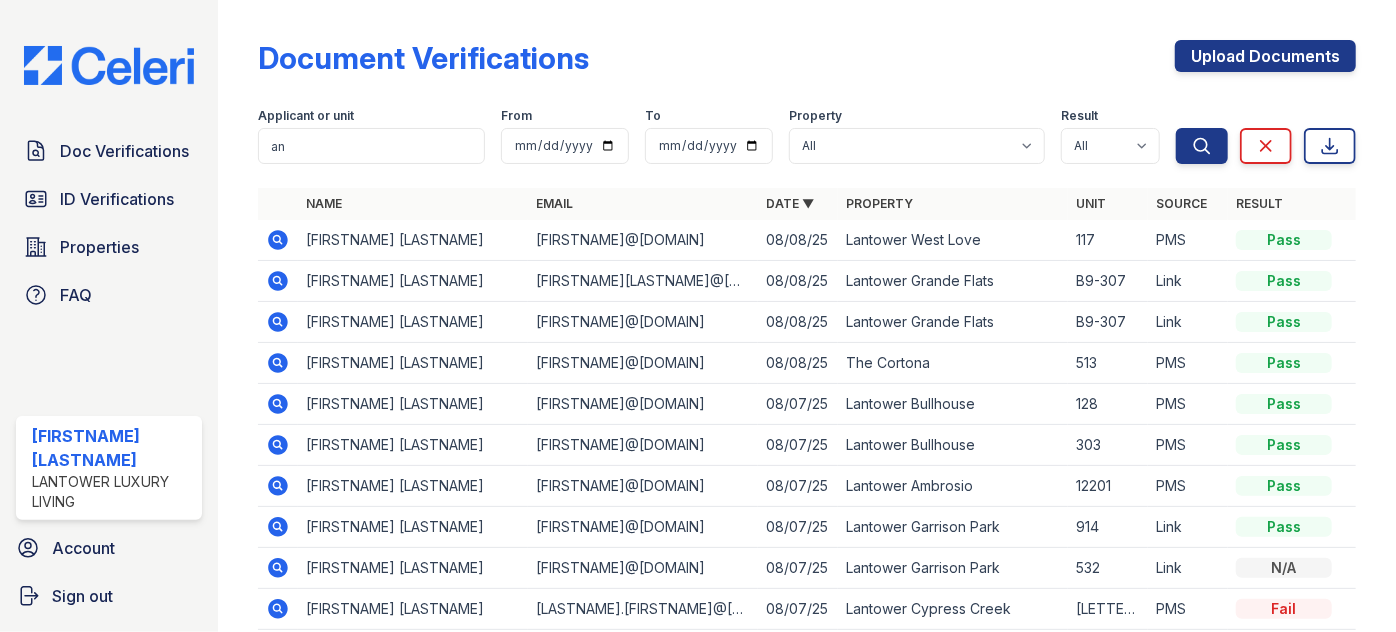 type on "a" 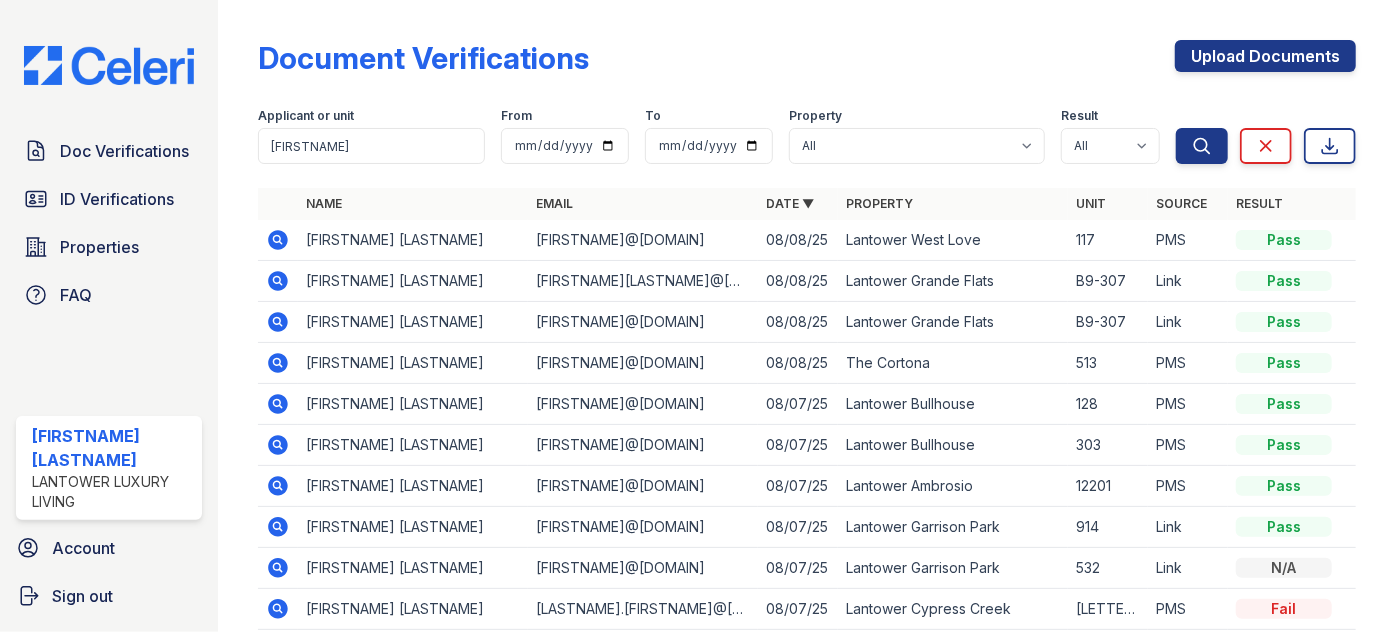 type on "Daniesk" 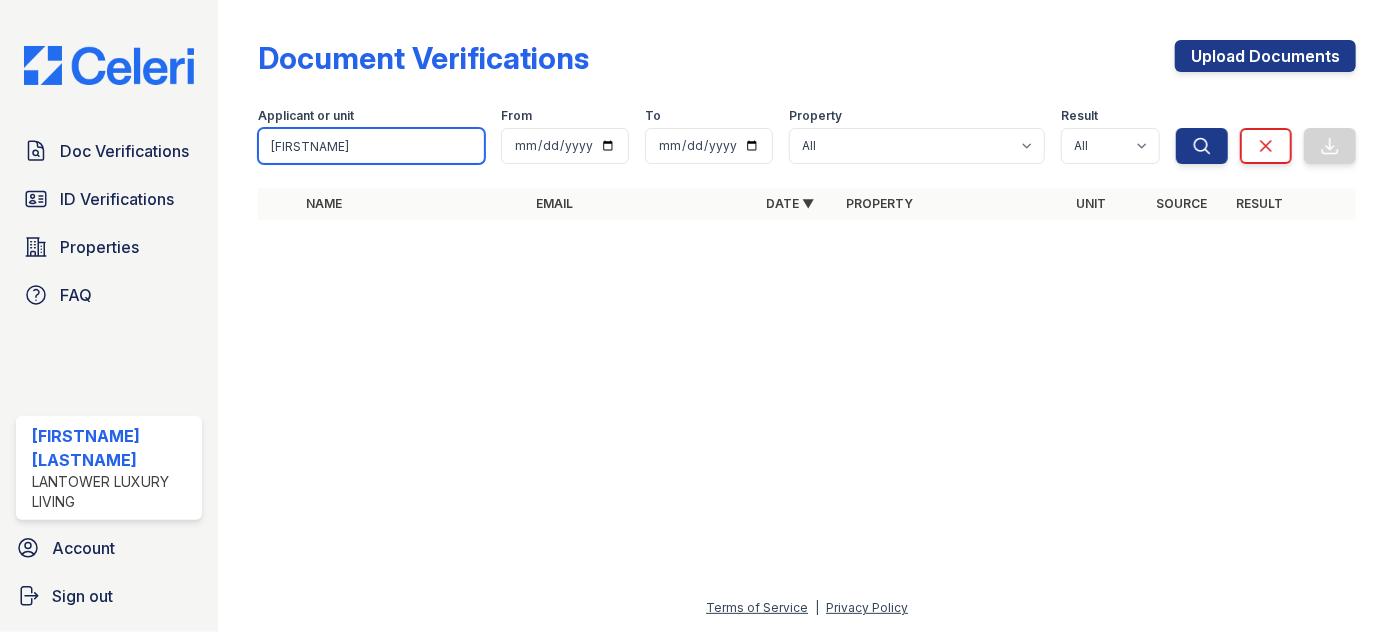 drag, startPoint x: 400, startPoint y: 135, endPoint x: 232, endPoint y: 138, distance: 168.02678 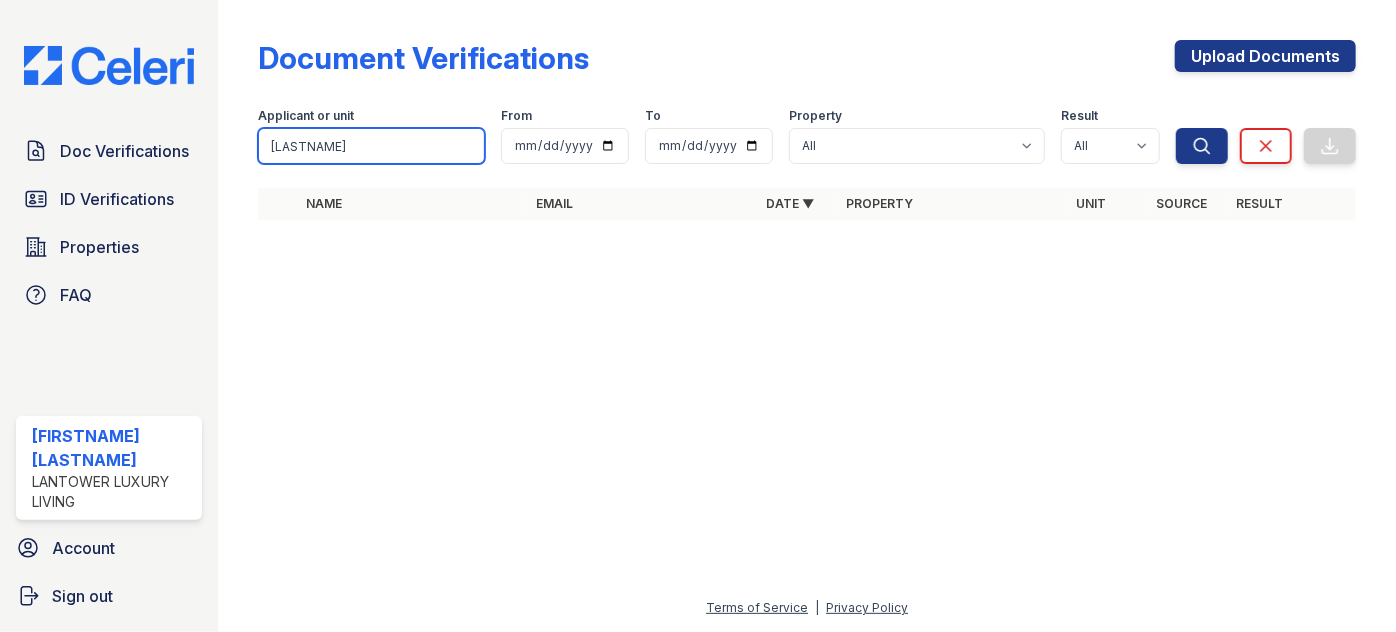 type on "rosales" 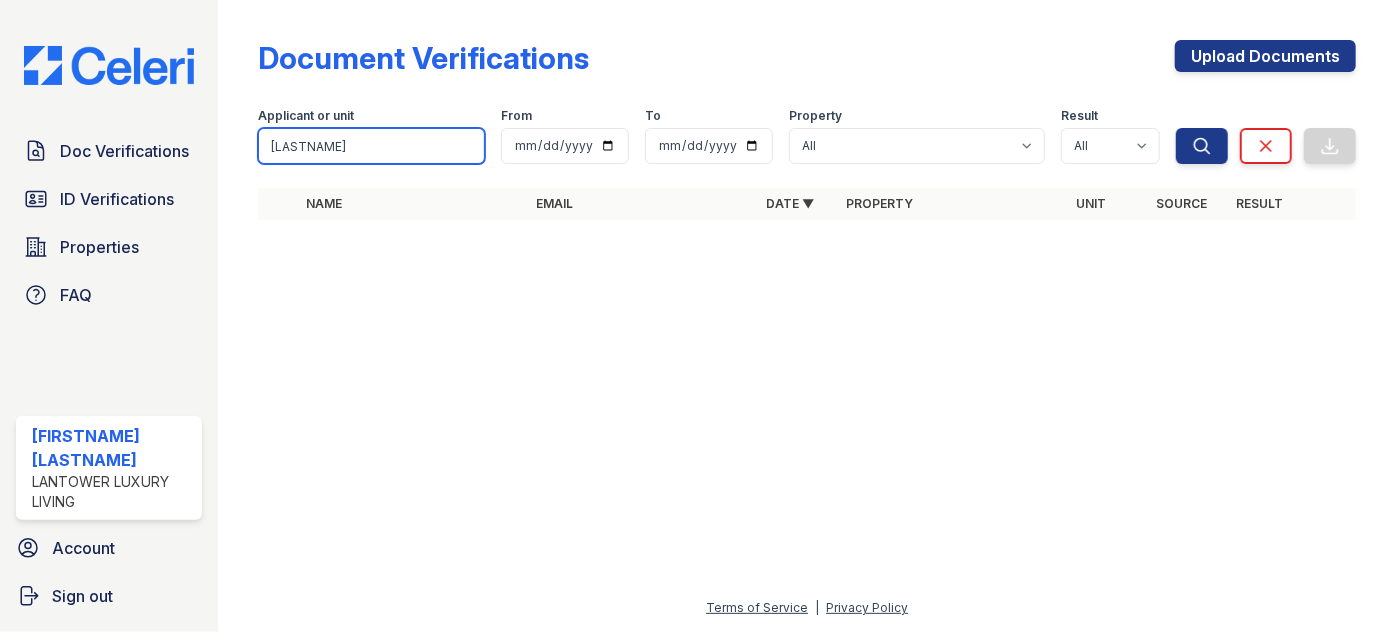 click on "Search" at bounding box center (1202, 146) 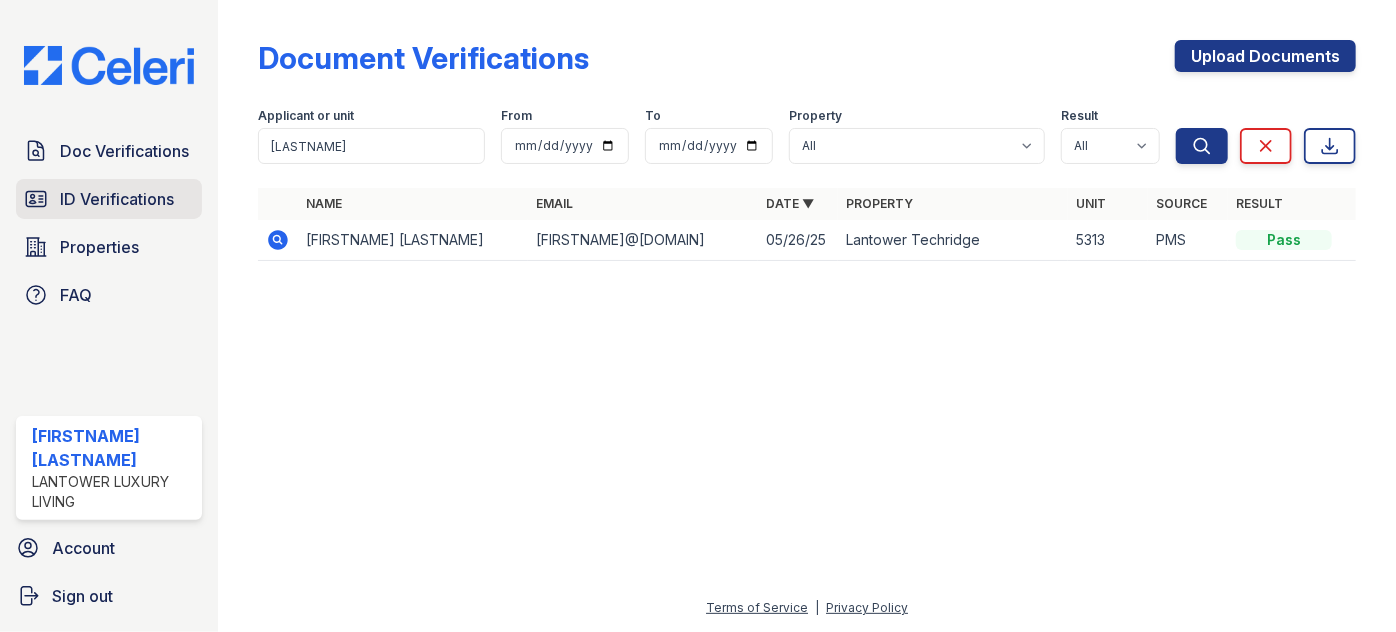 click on "ID Verifications" at bounding box center [117, 199] 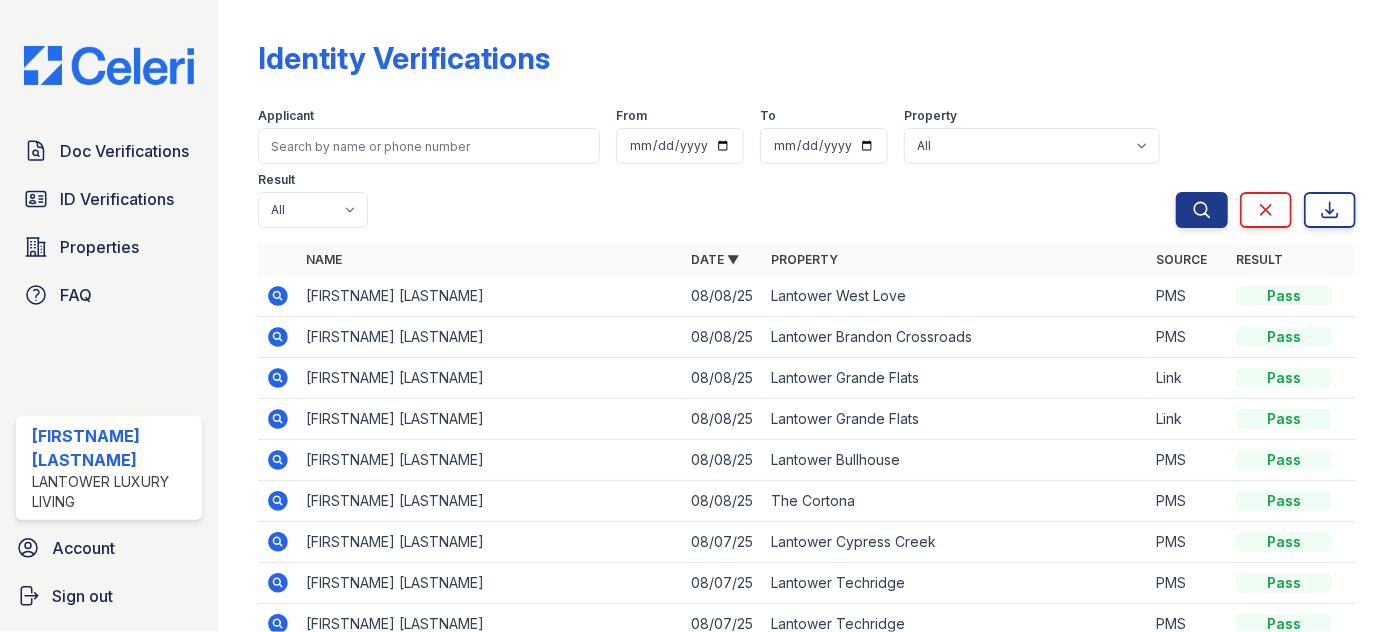 click at bounding box center (429, 146) 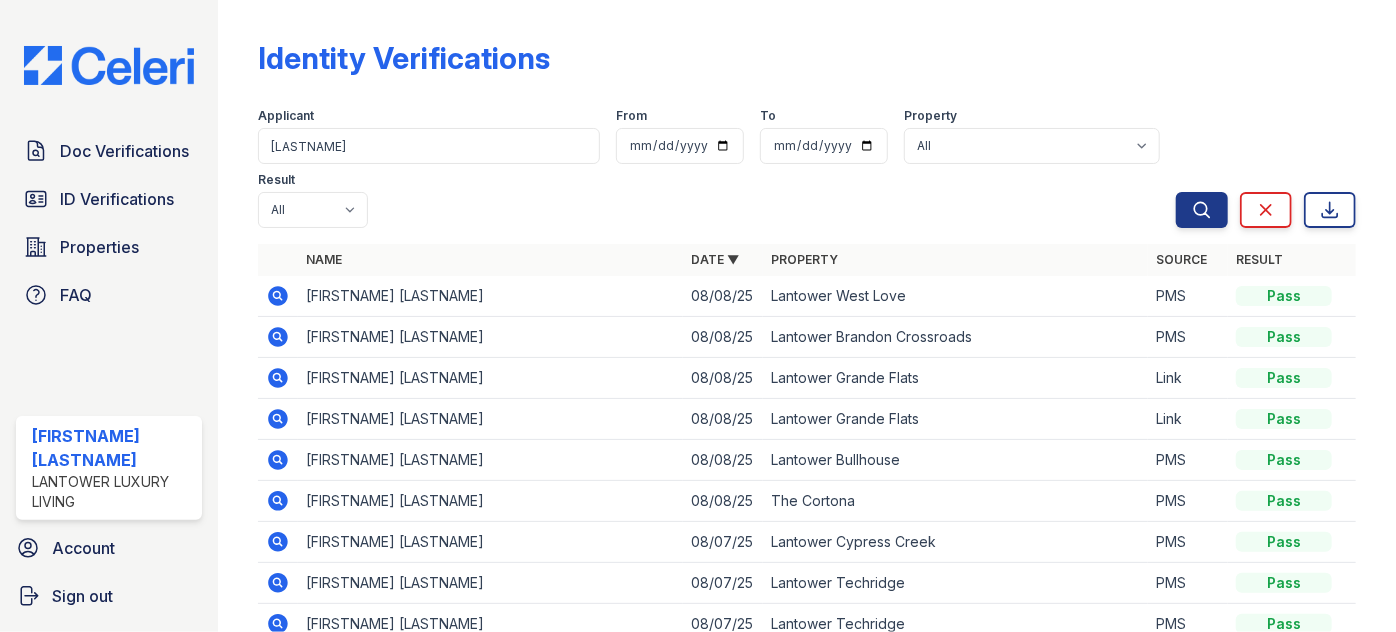 type on "rosales" 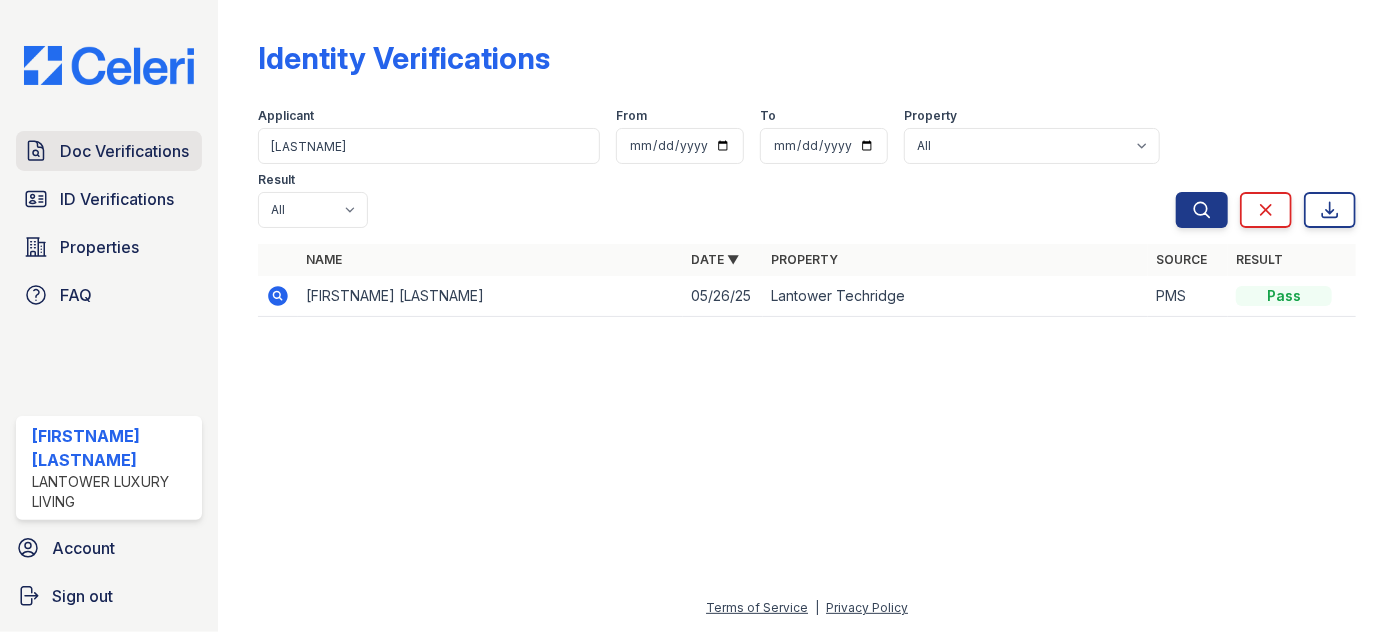 click on "Doc Verifications" at bounding box center [109, 151] 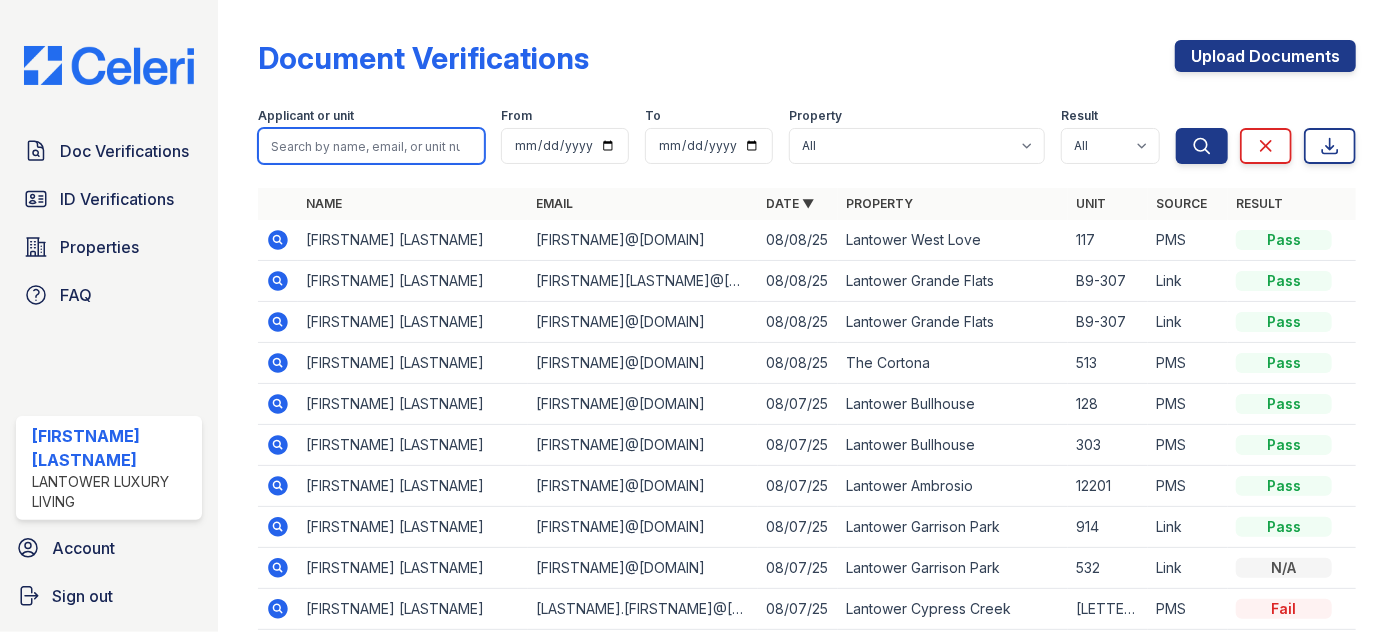 click at bounding box center [371, 146] 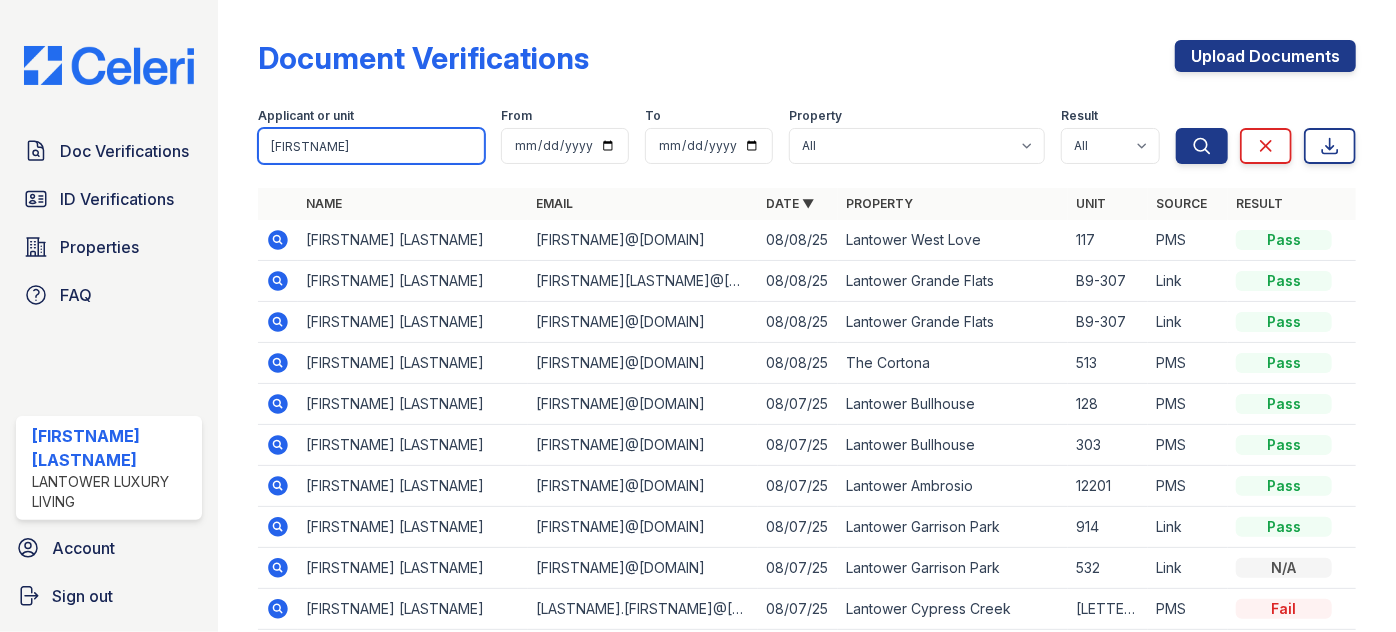 type on "danieska" 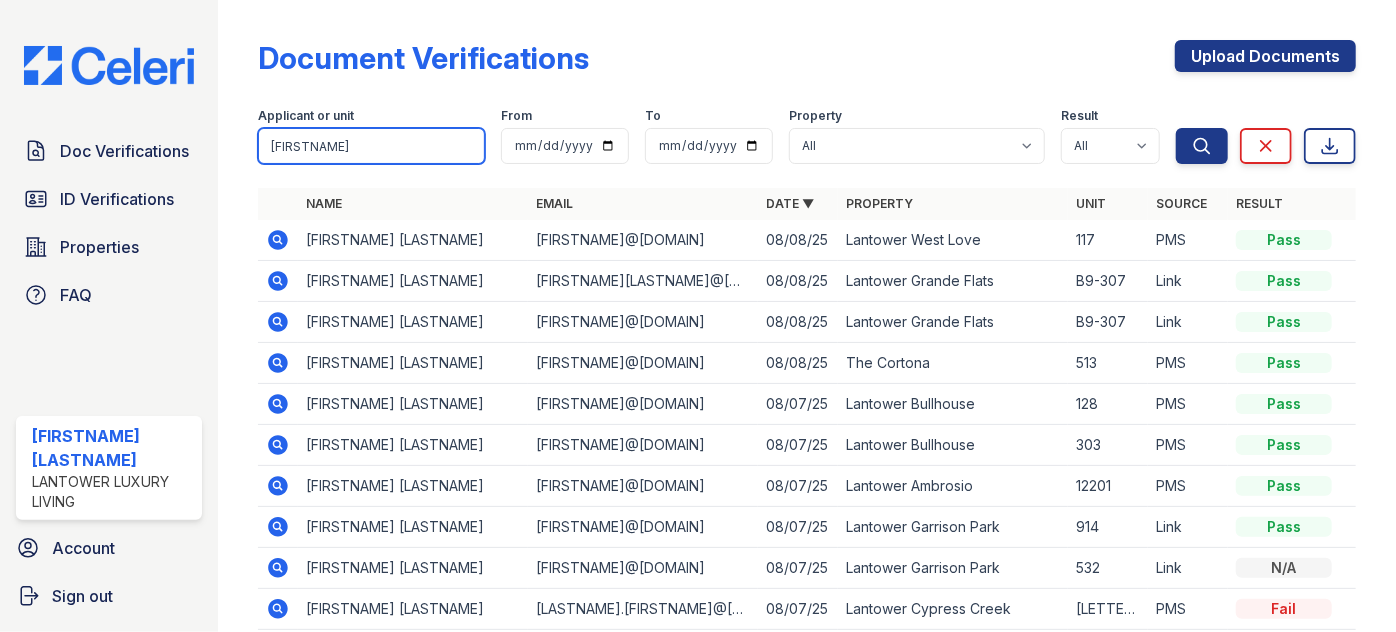 click on "Search" at bounding box center [1202, 146] 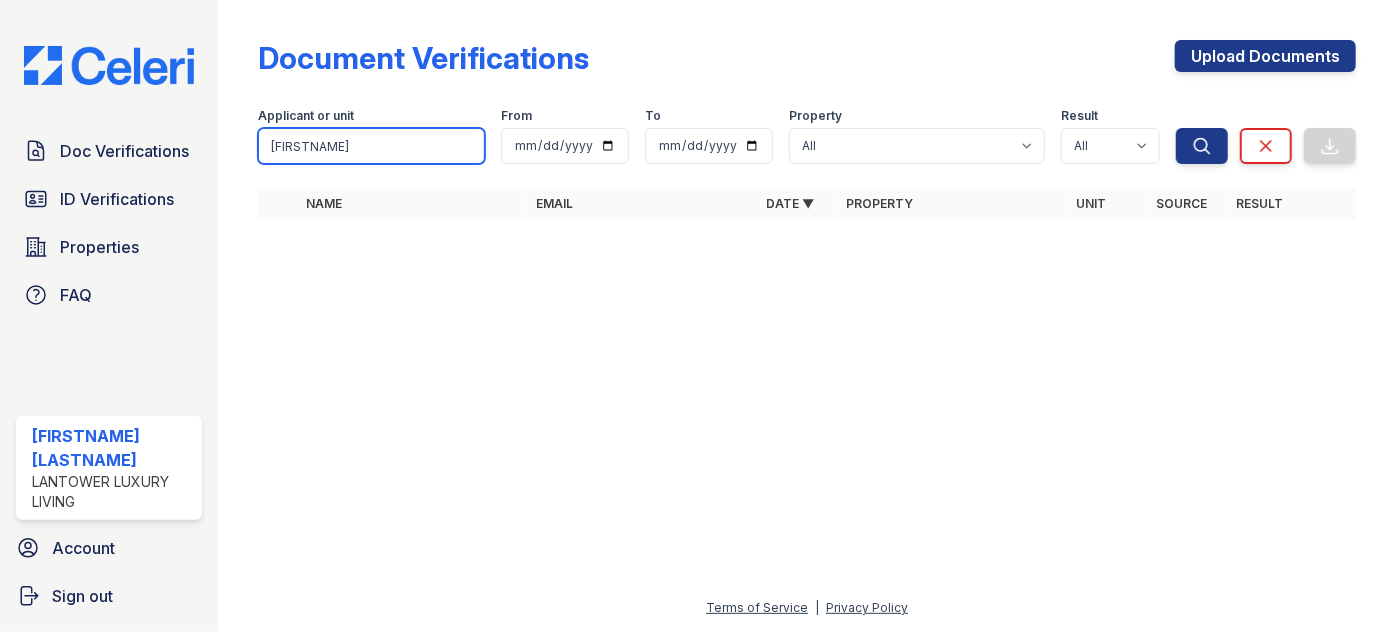 click on "danieska" at bounding box center (371, 146) 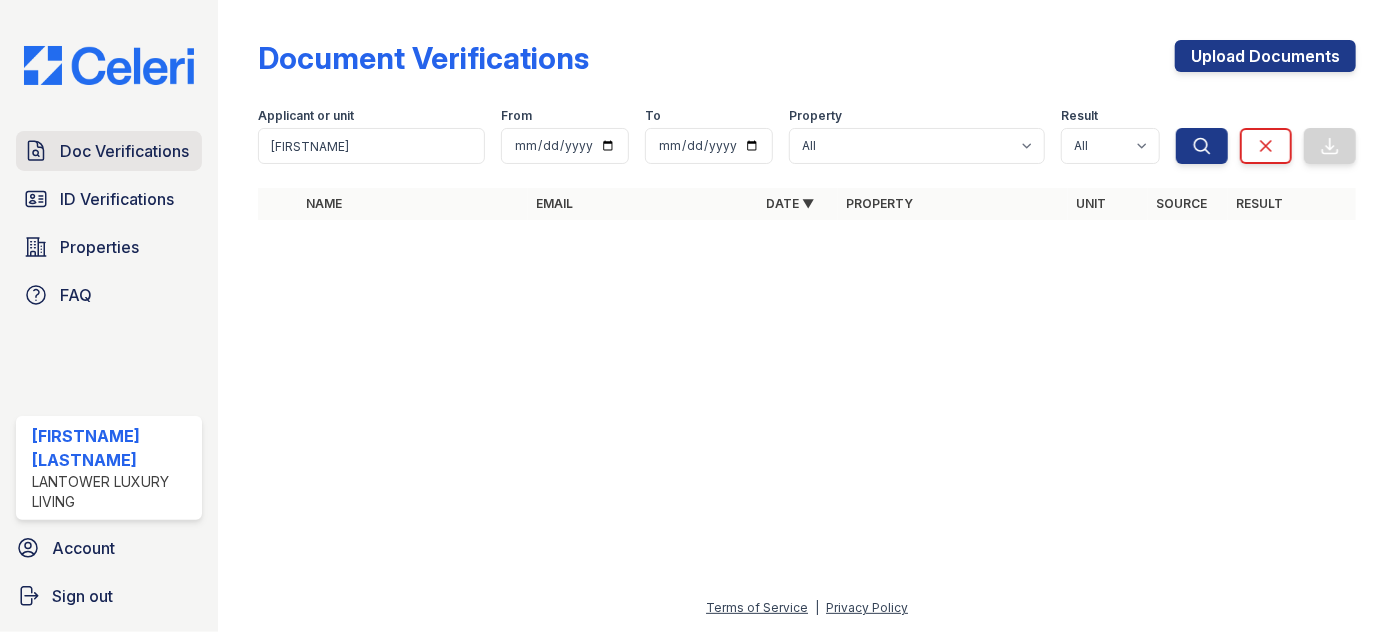 click on "Doc Verifications" at bounding box center (124, 151) 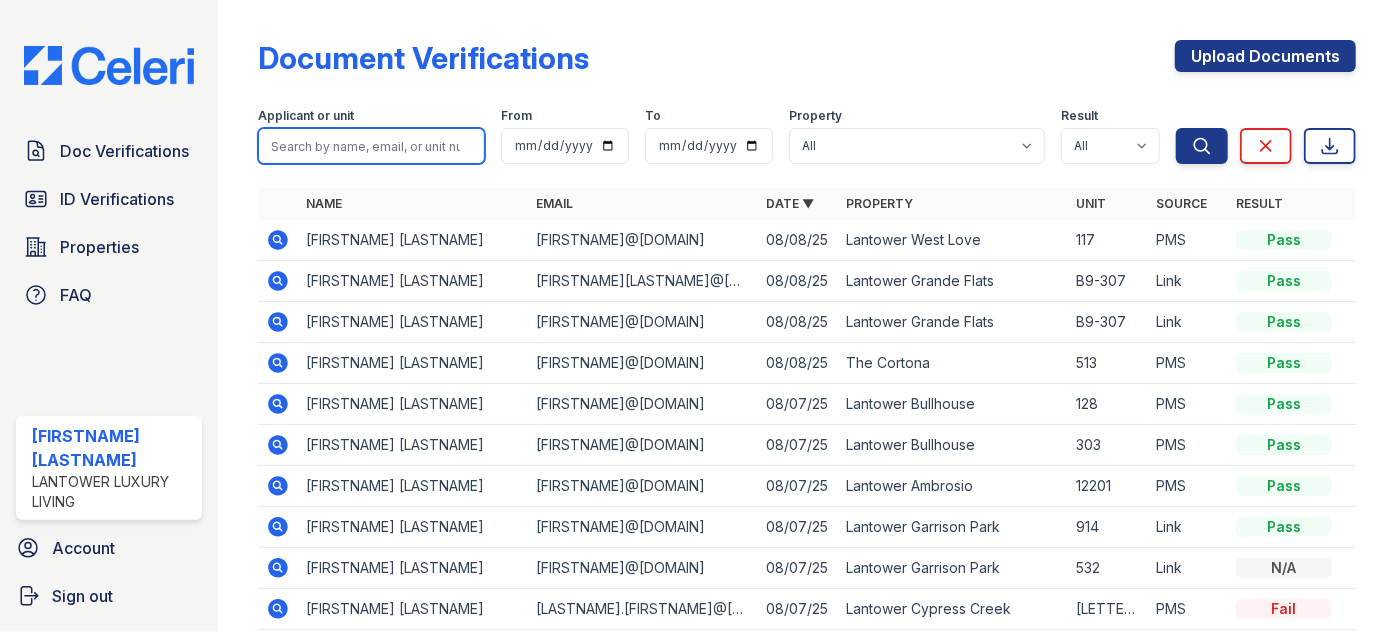 click at bounding box center (371, 146) 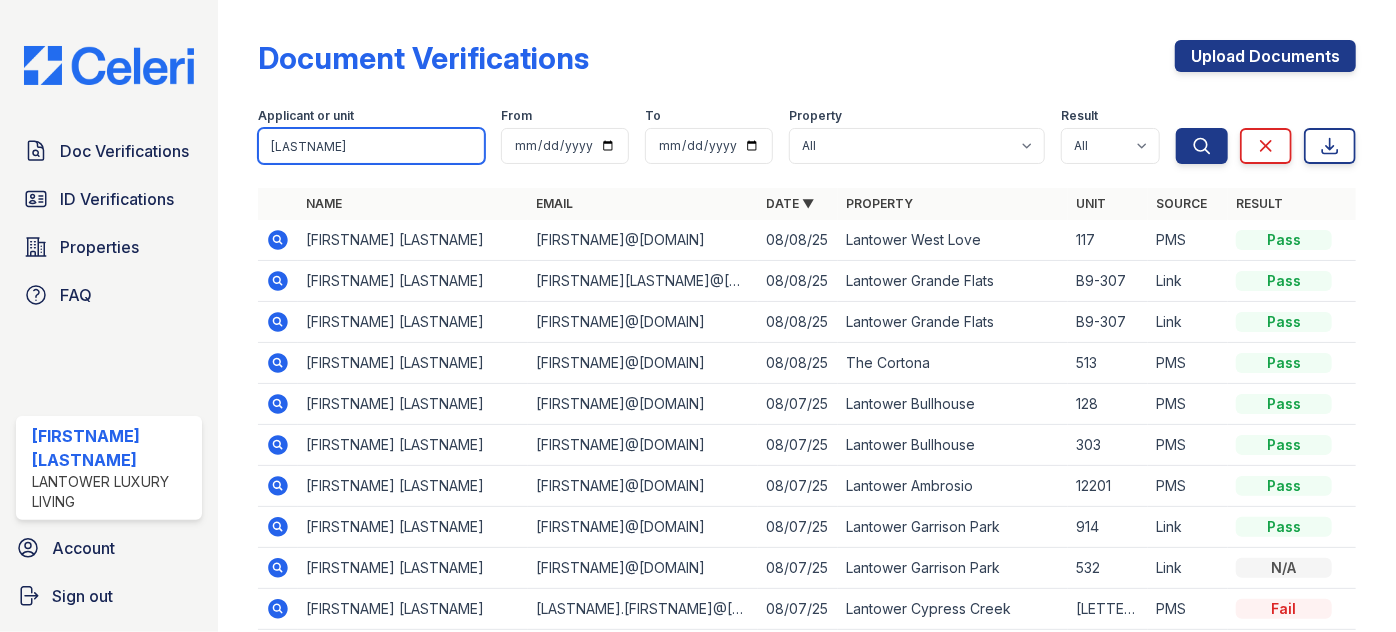type on "castan" 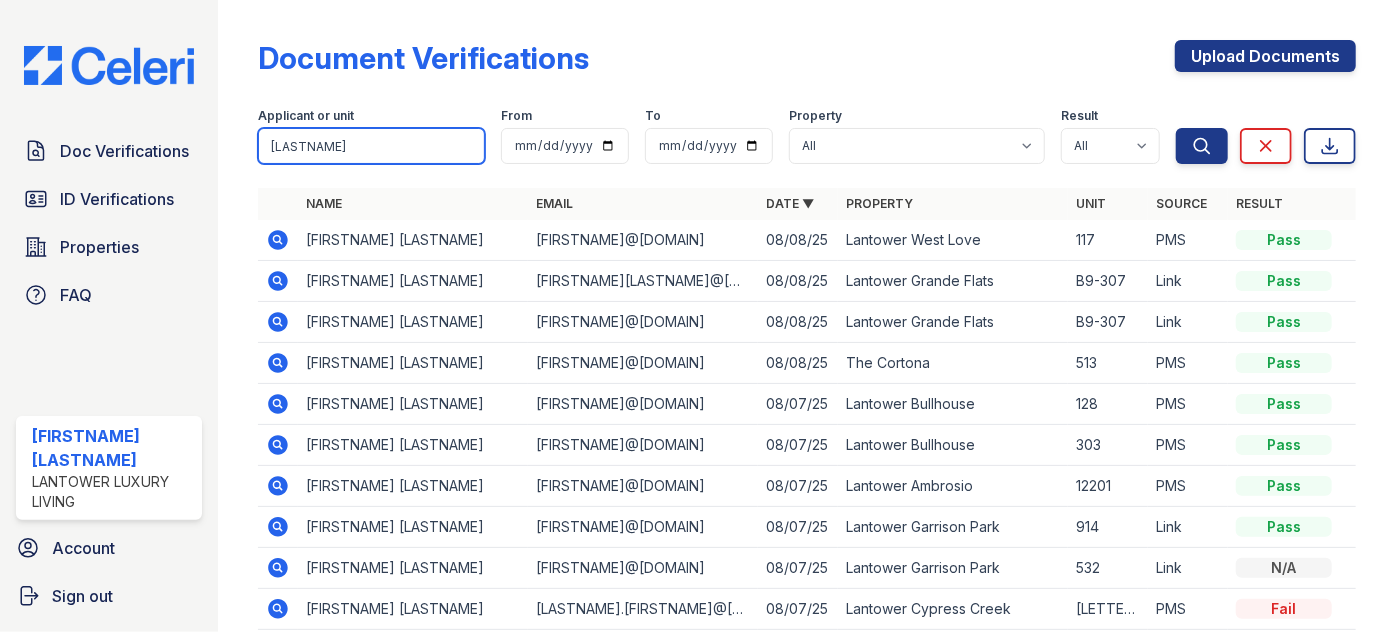 click on "Search" at bounding box center (1202, 146) 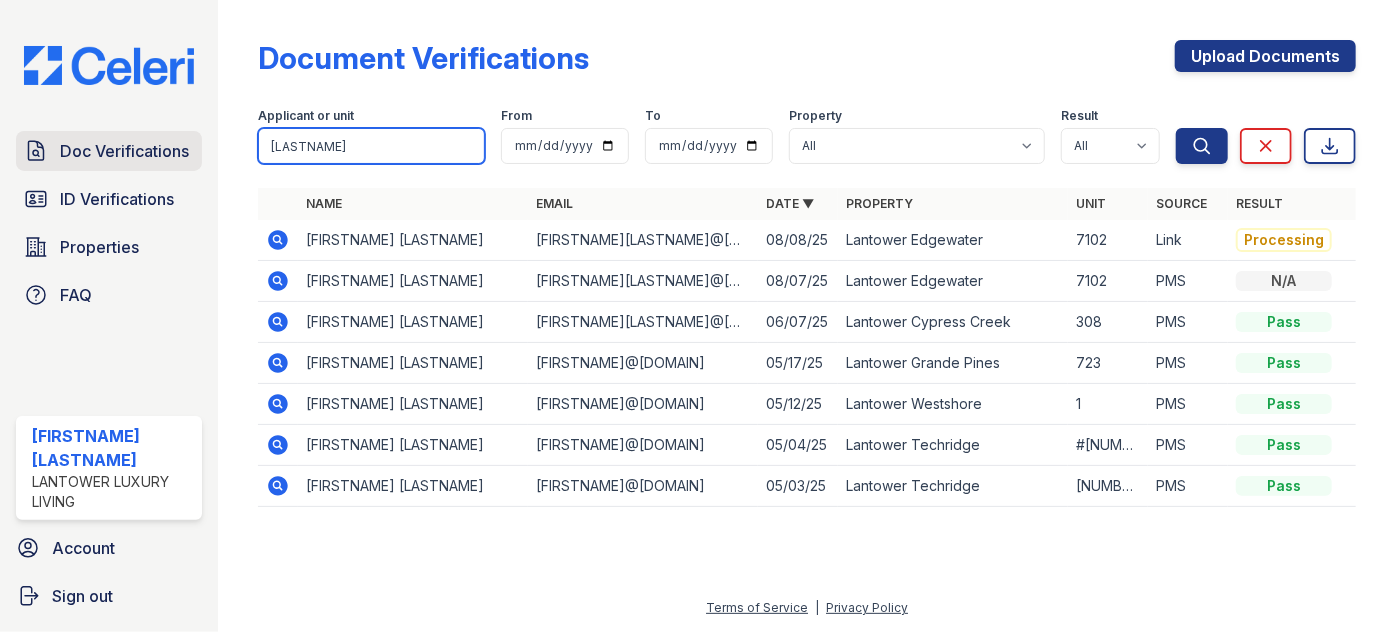 drag, startPoint x: 373, startPoint y: 135, endPoint x: 202, endPoint y: 140, distance: 171.07309 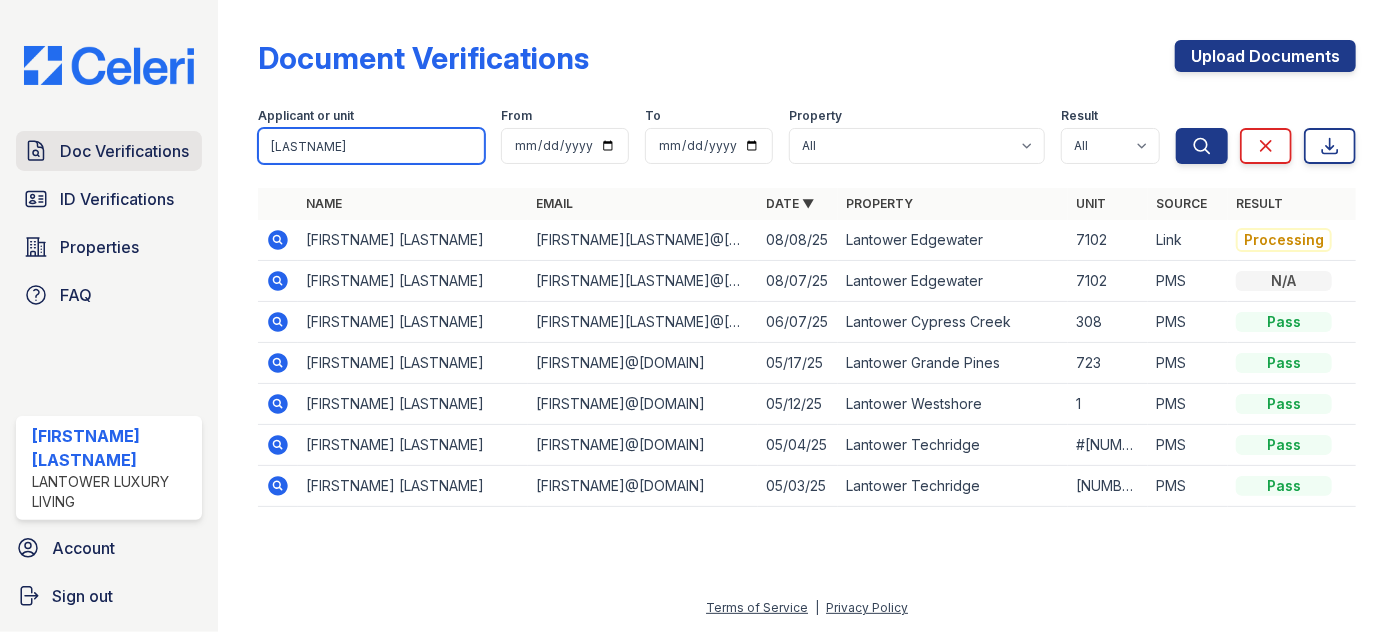 type on "grab" 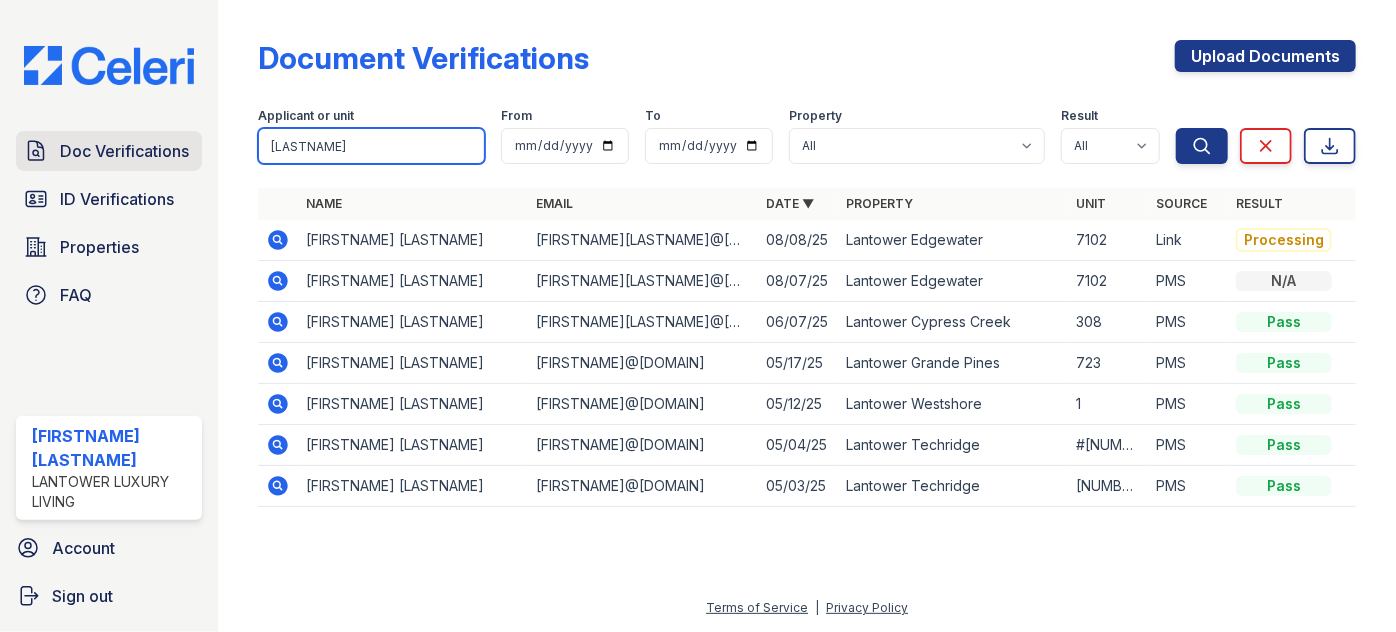 click on "Search" at bounding box center (1202, 146) 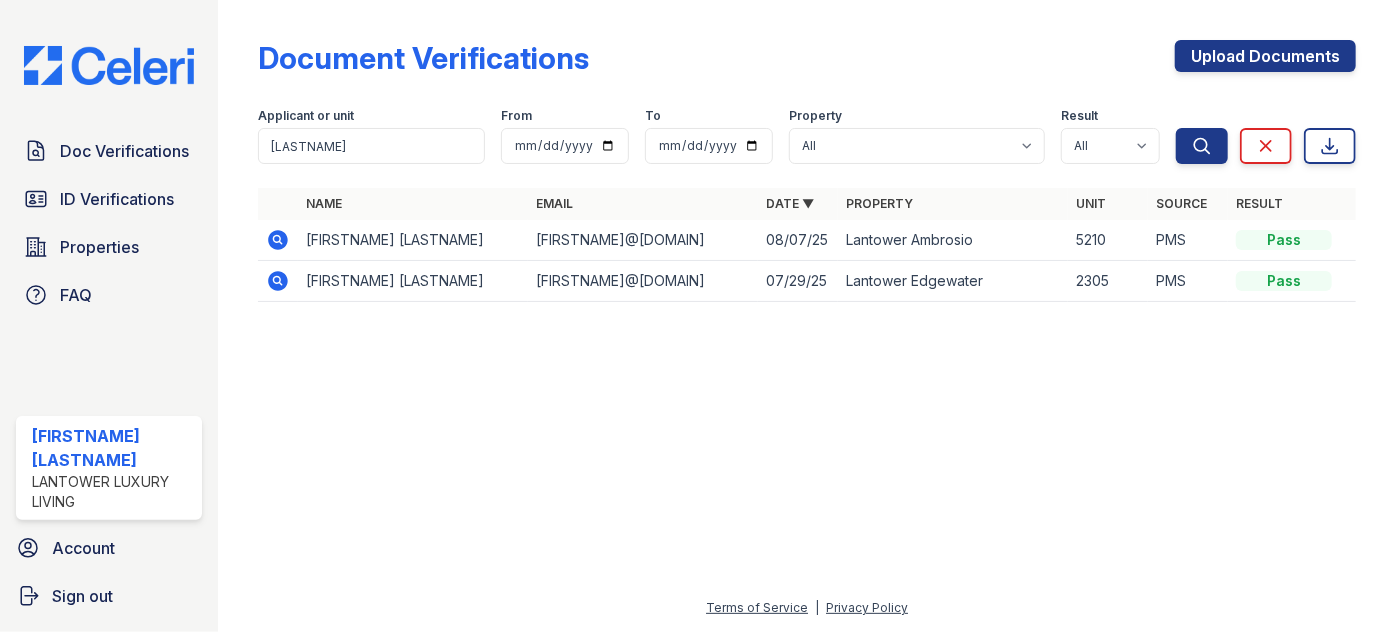 click 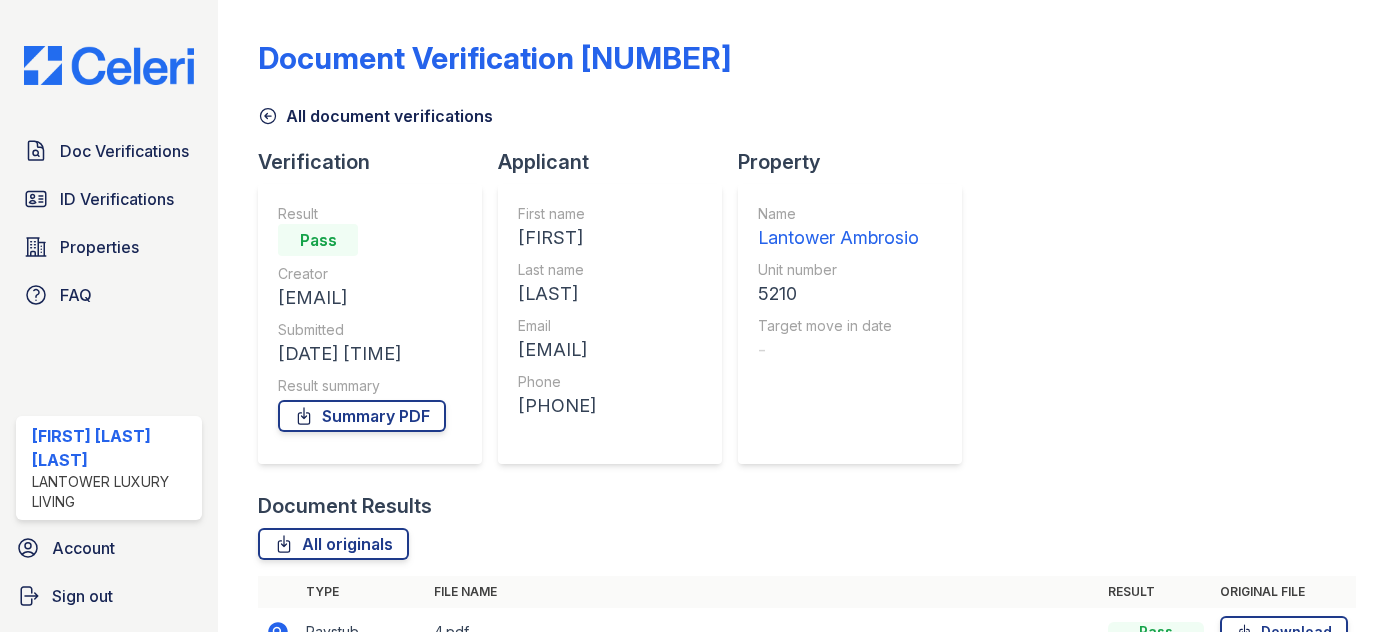 scroll, scrollTop: 0, scrollLeft: 0, axis: both 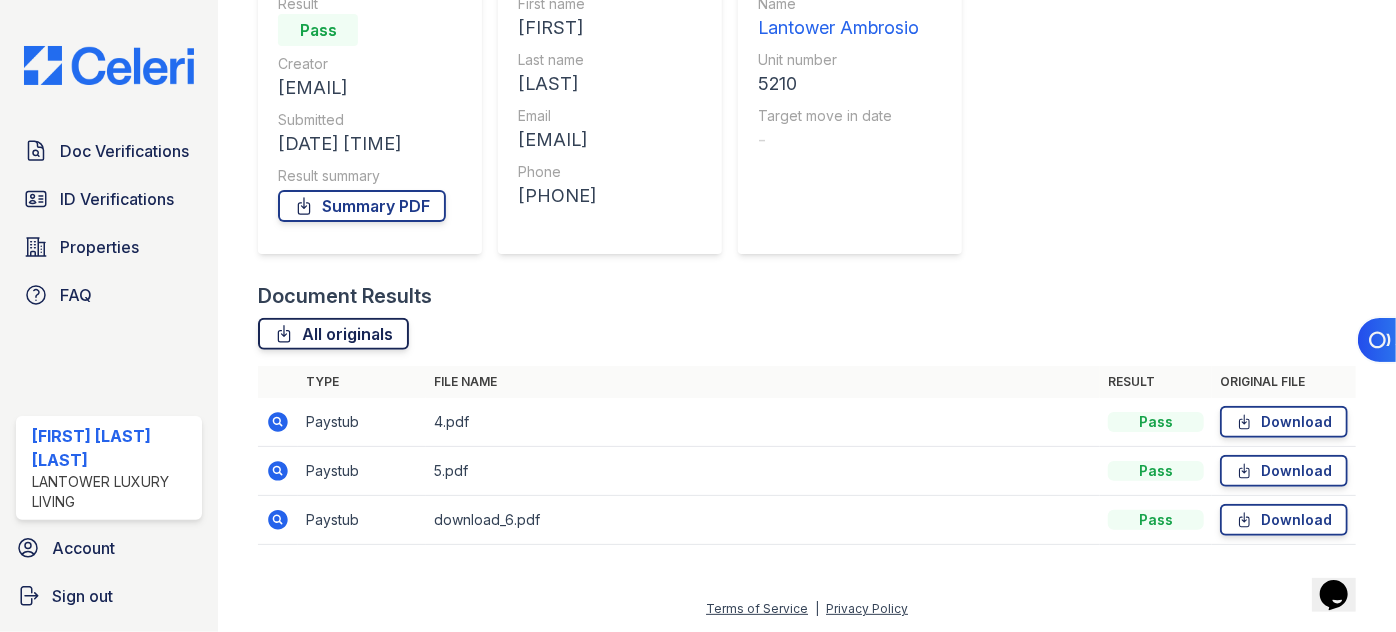 click on "All originals" at bounding box center (333, 334) 